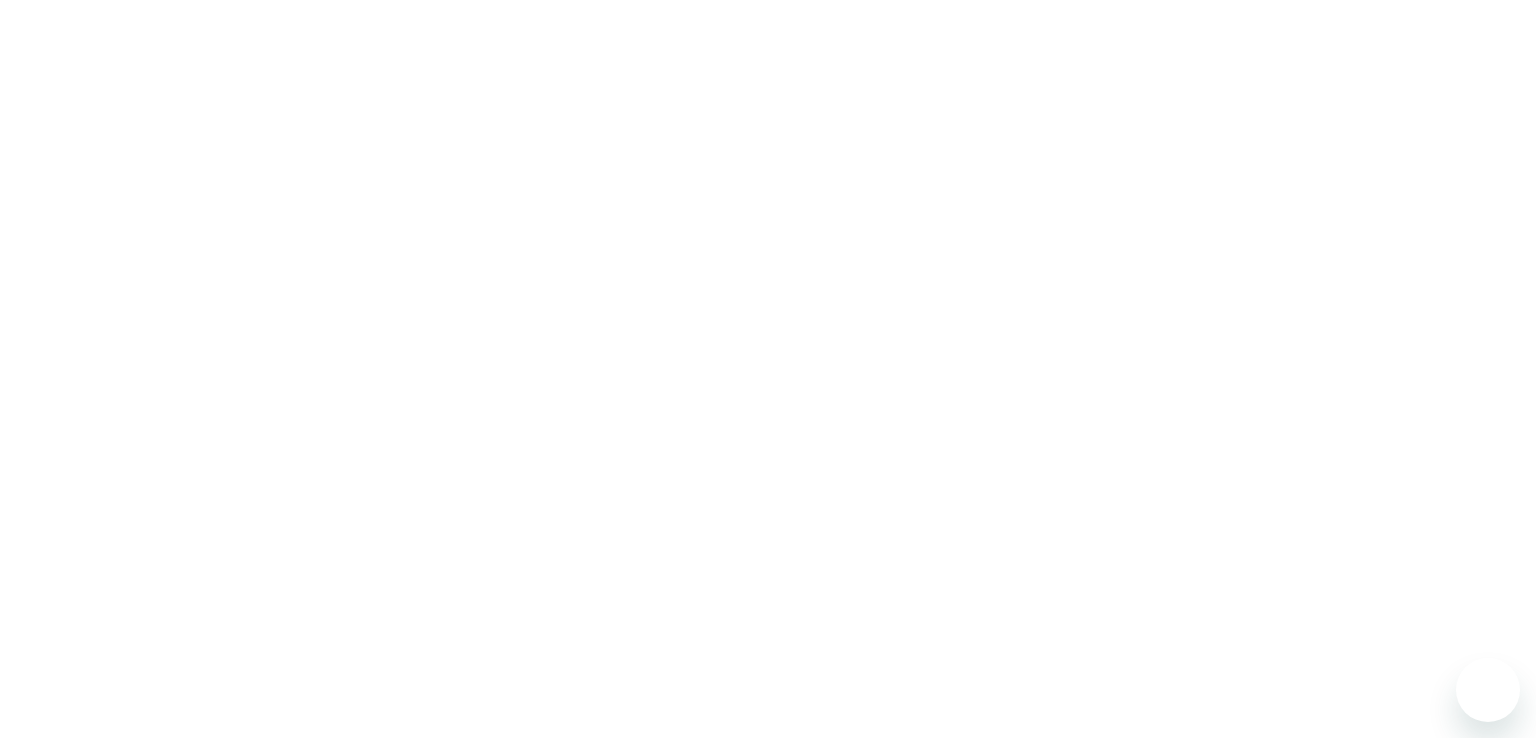 scroll, scrollTop: 0, scrollLeft: 0, axis: both 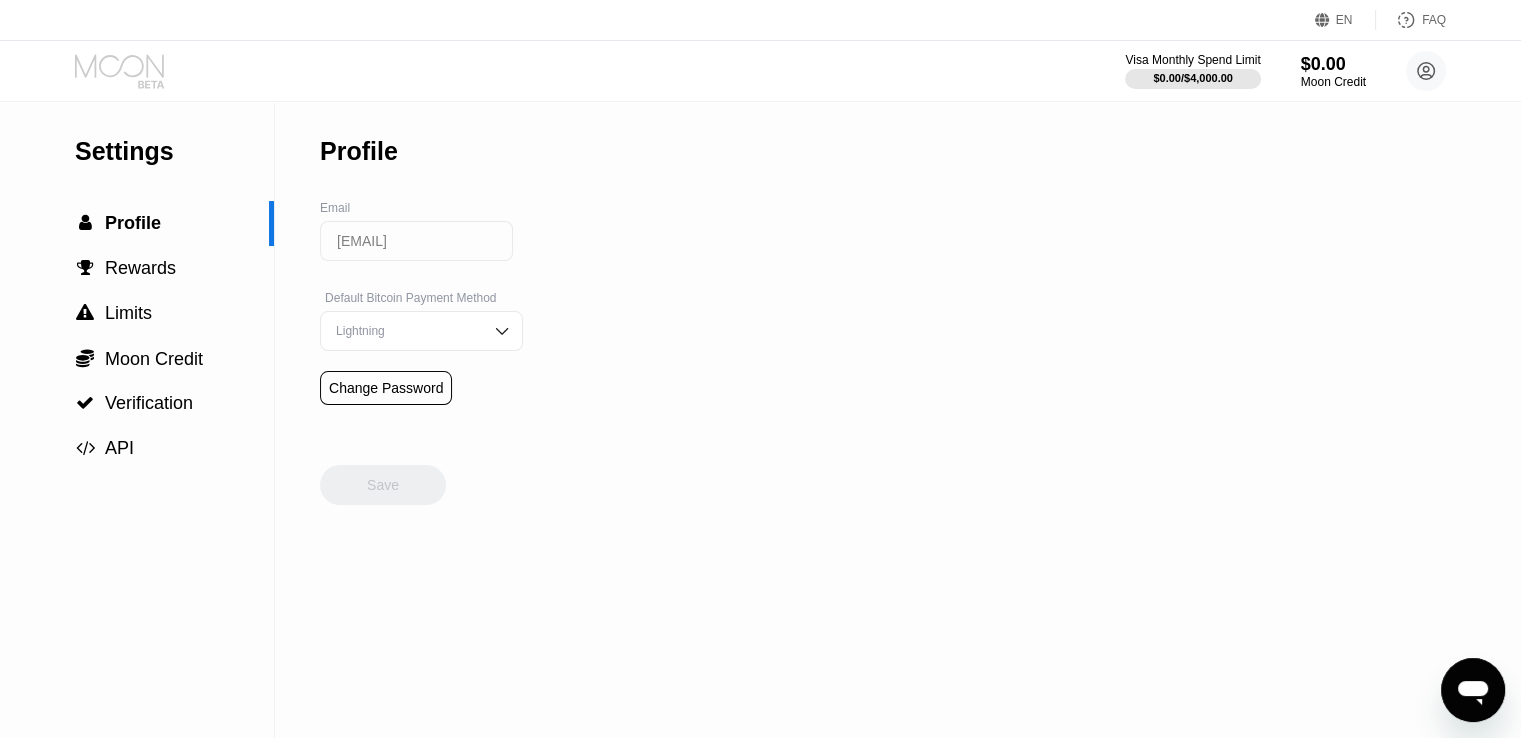 click 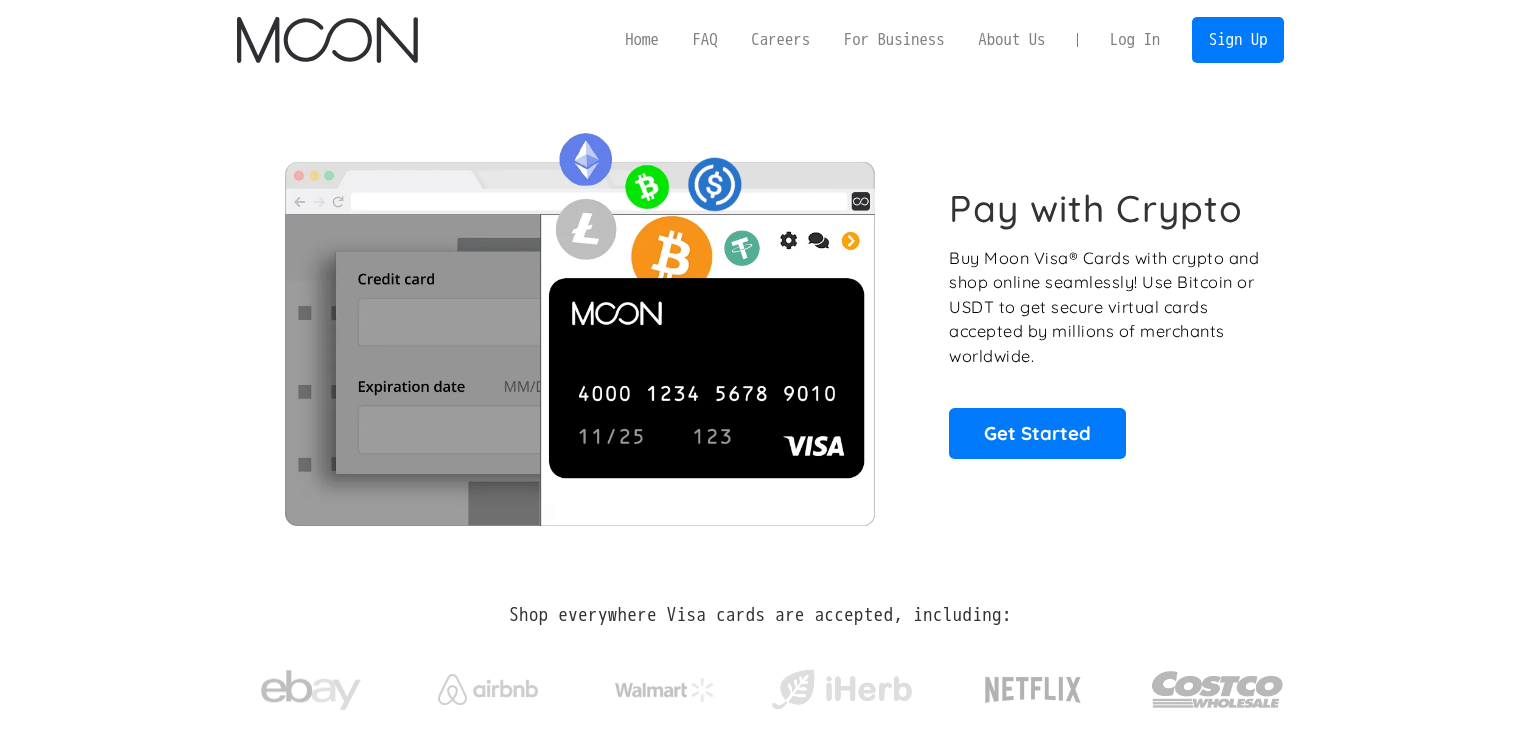 scroll, scrollTop: 0, scrollLeft: 0, axis: both 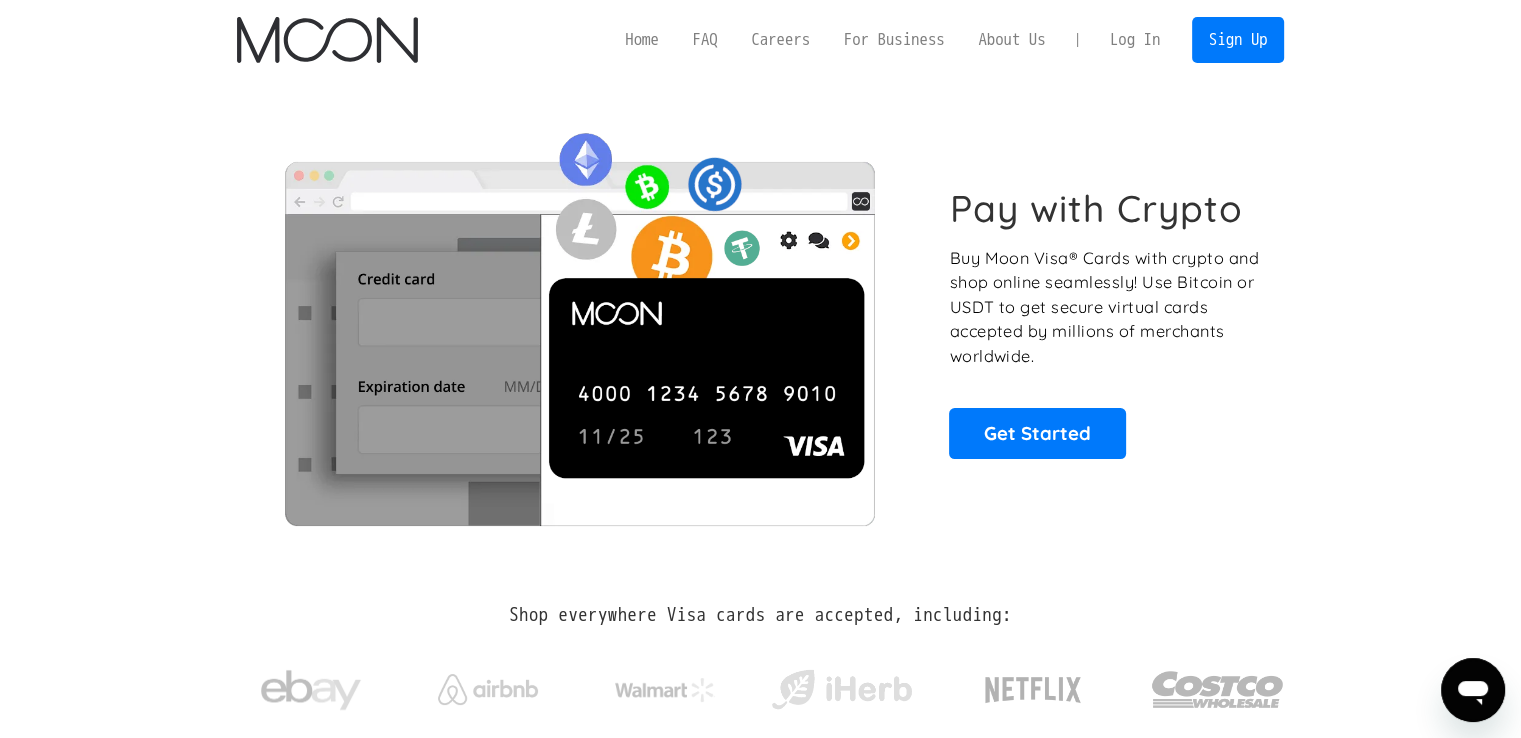 click on "Log In" at bounding box center [1135, 40] 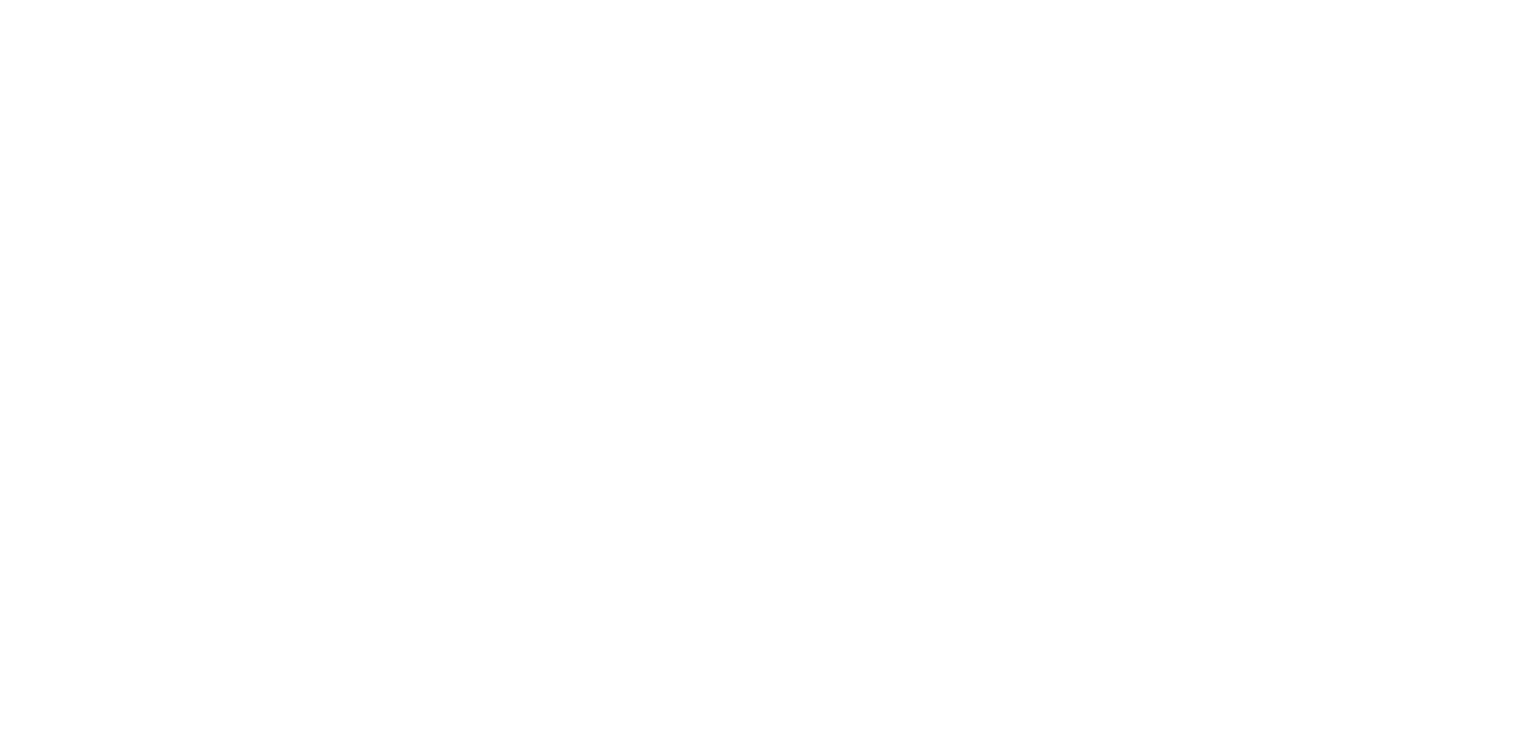 scroll, scrollTop: 0, scrollLeft: 0, axis: both 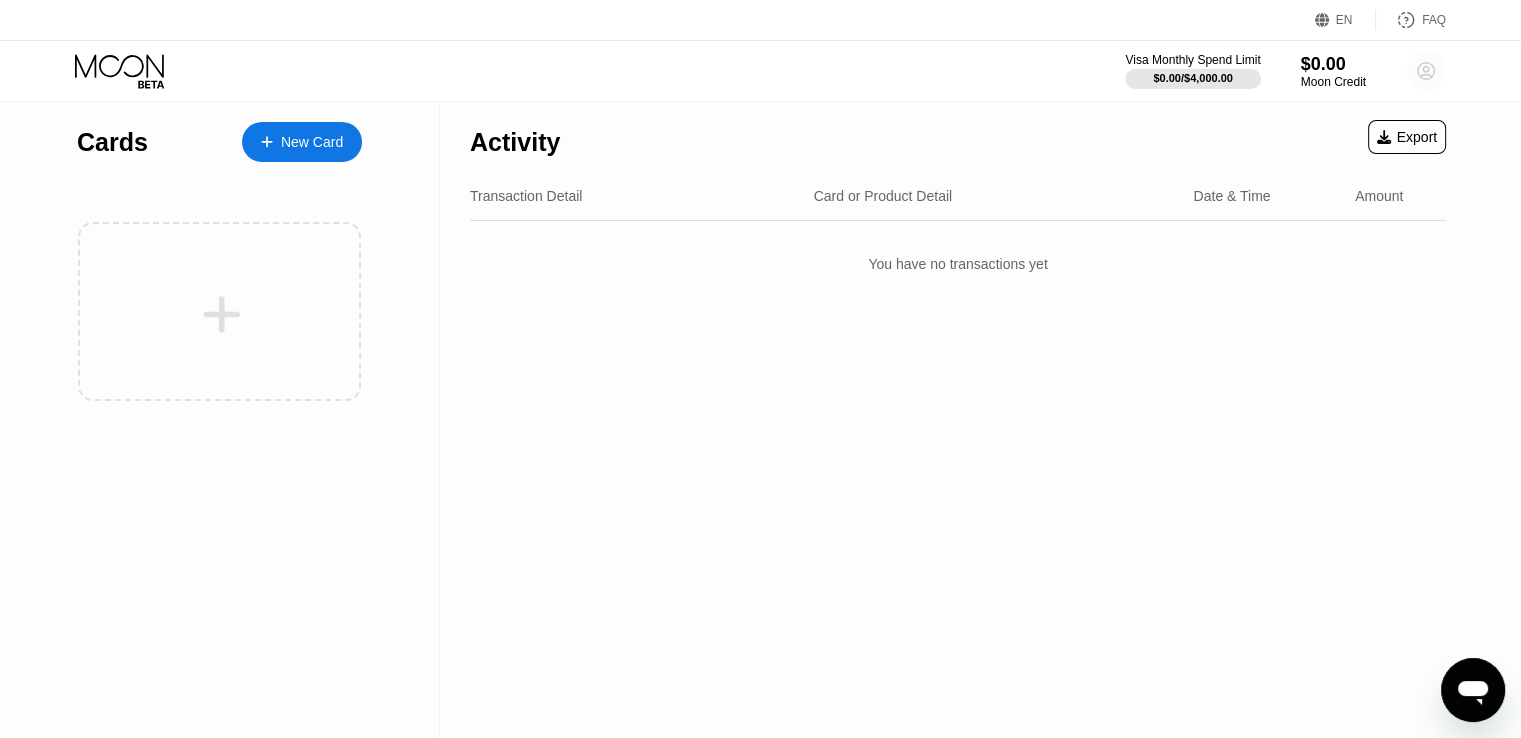 click 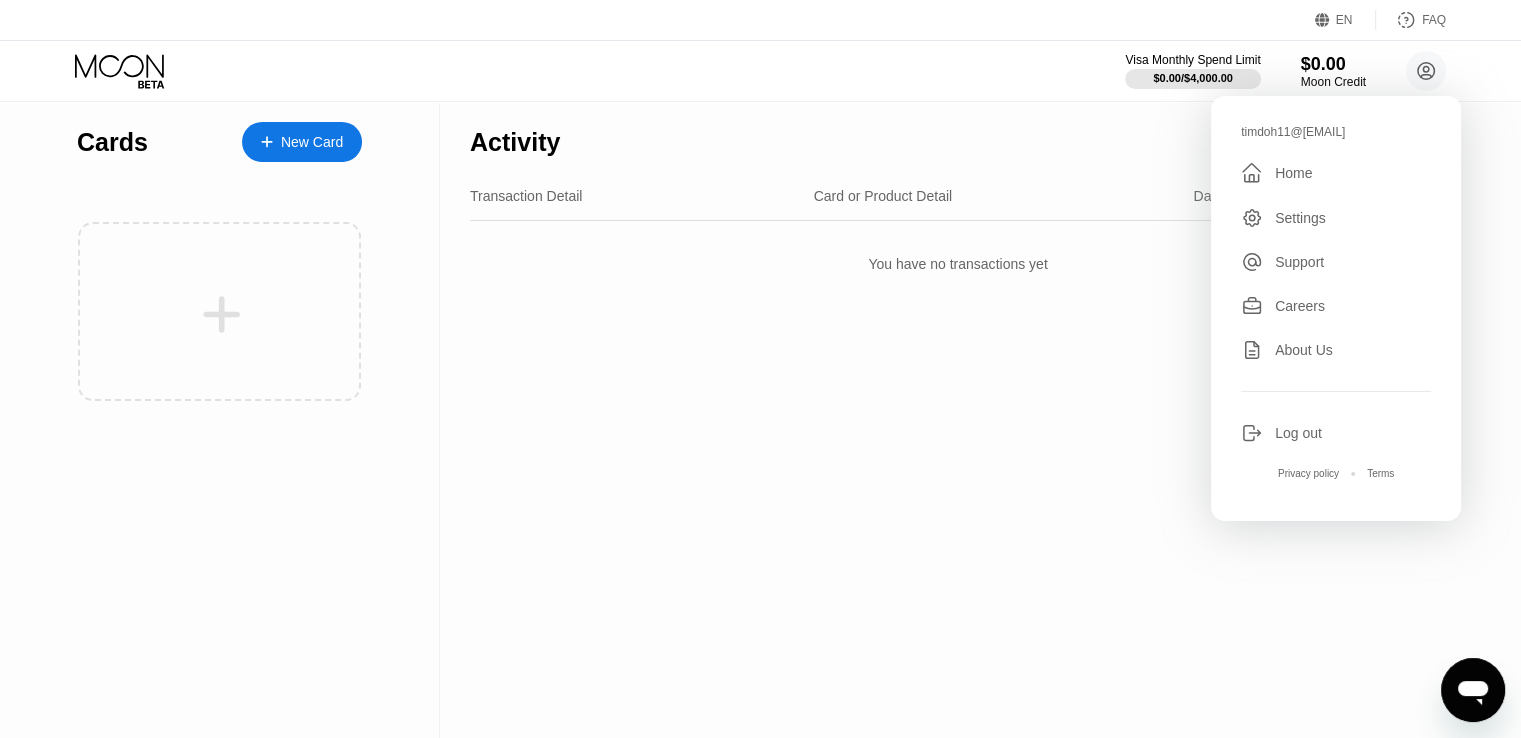 click 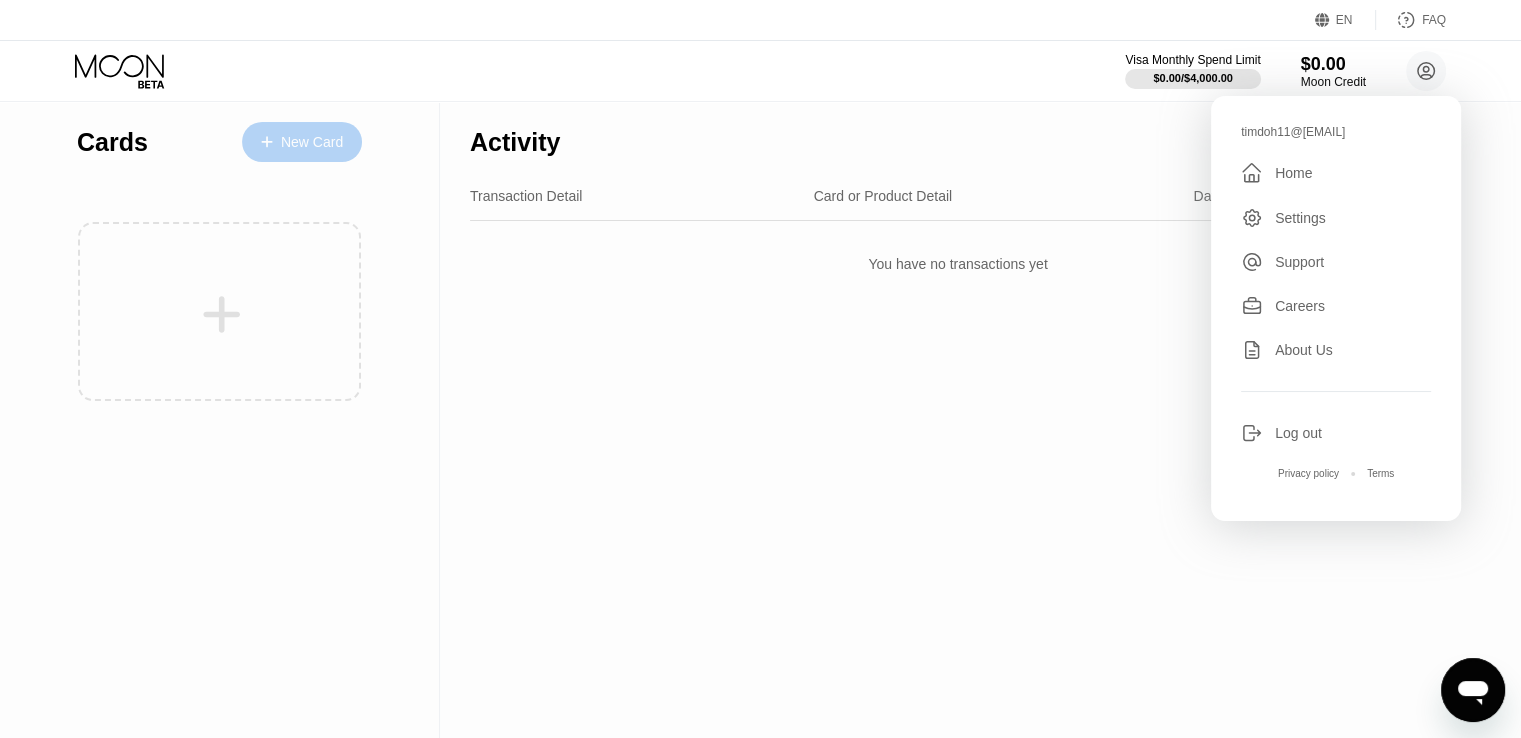 click on "New Card" at bounding box center [312, 142] 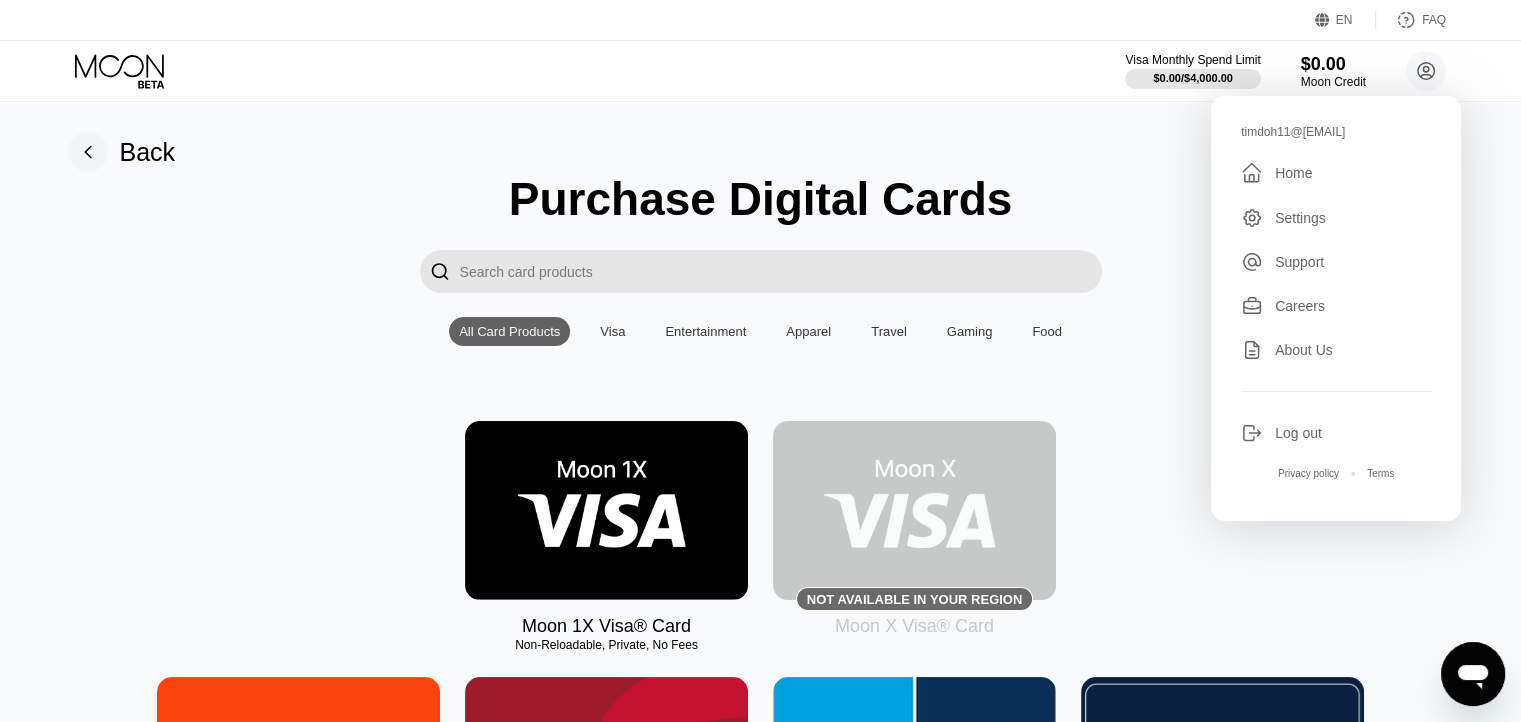 click at bounding box center (606, 510) 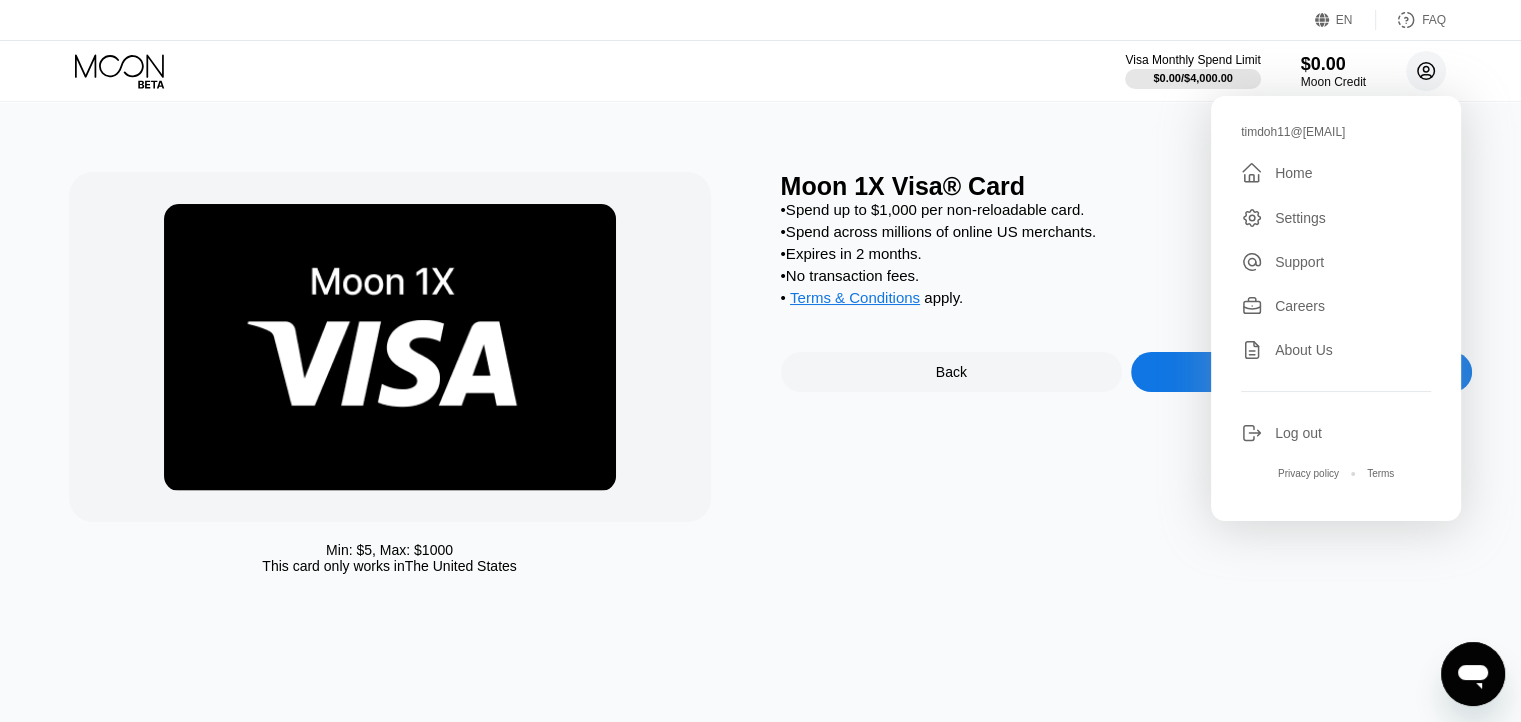 click 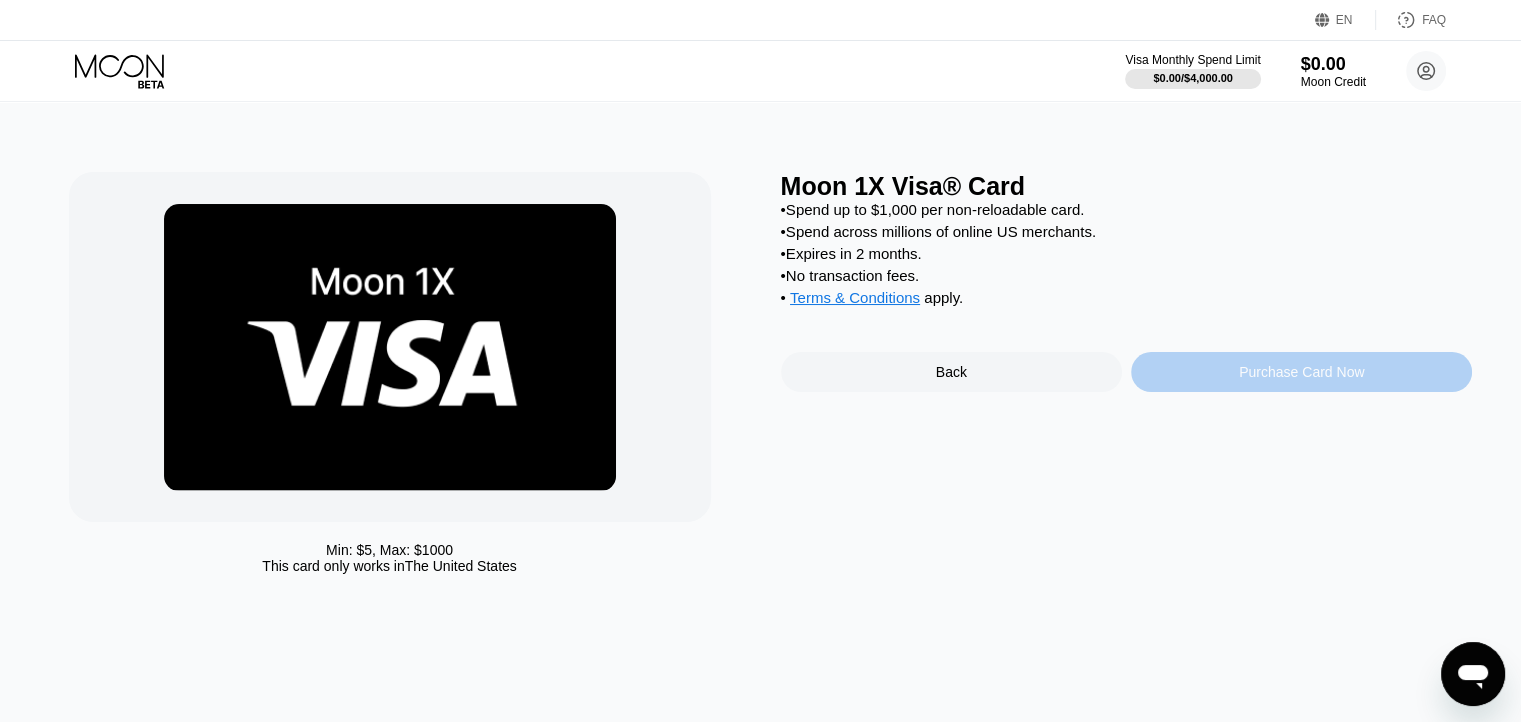 click on "Purchase Card Now" at bounding box center [1301, 372] 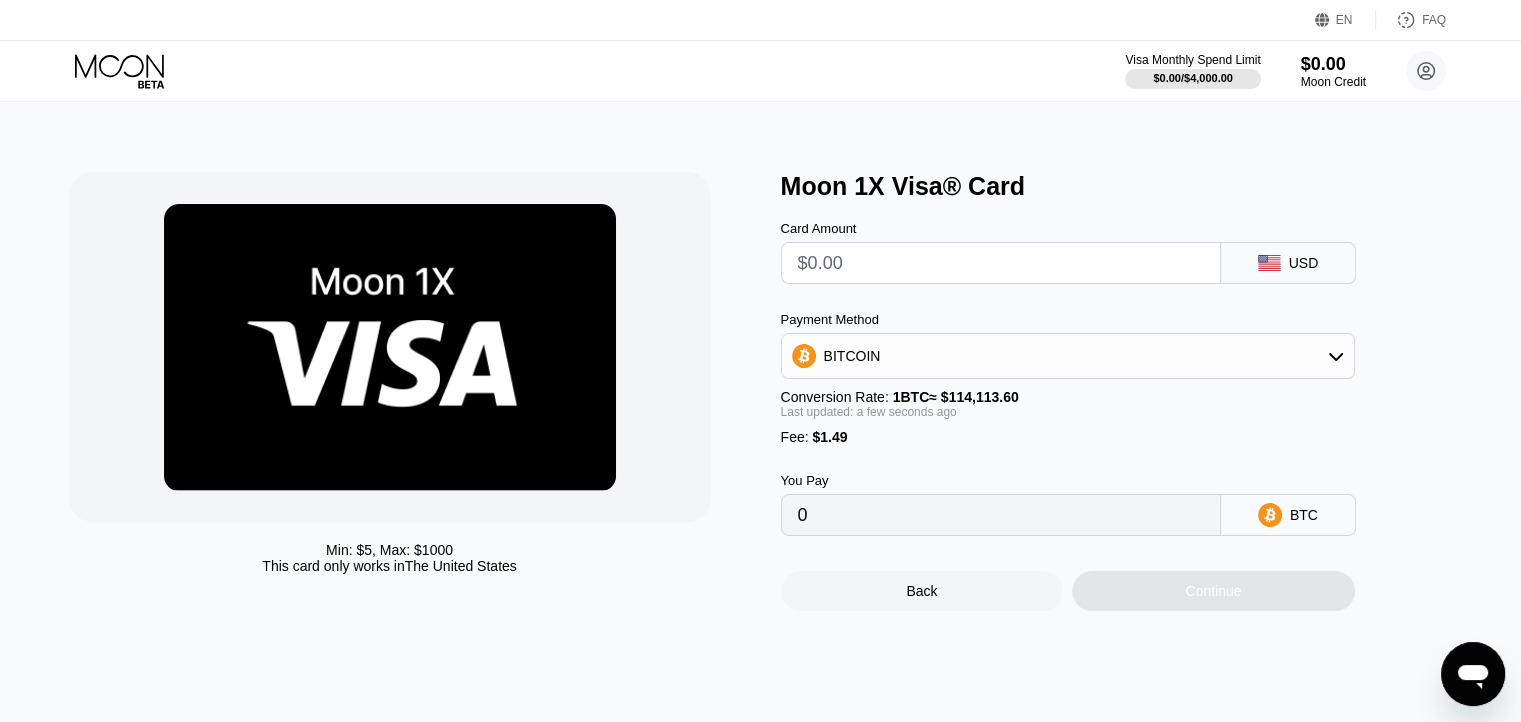 click on "BITCOIN" at bounding box center [1068, 356] 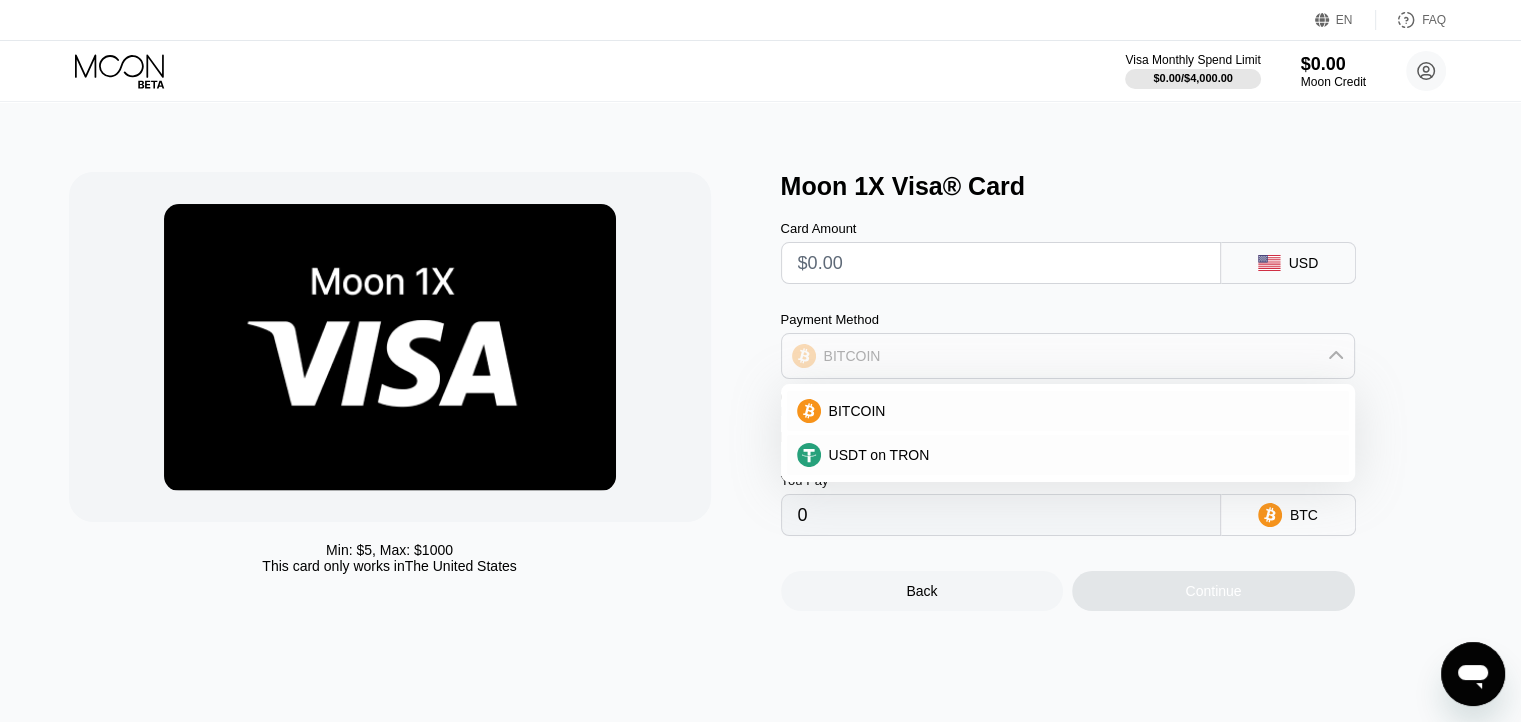 click on "BITCOIN" at bounding box center (1068, 356) 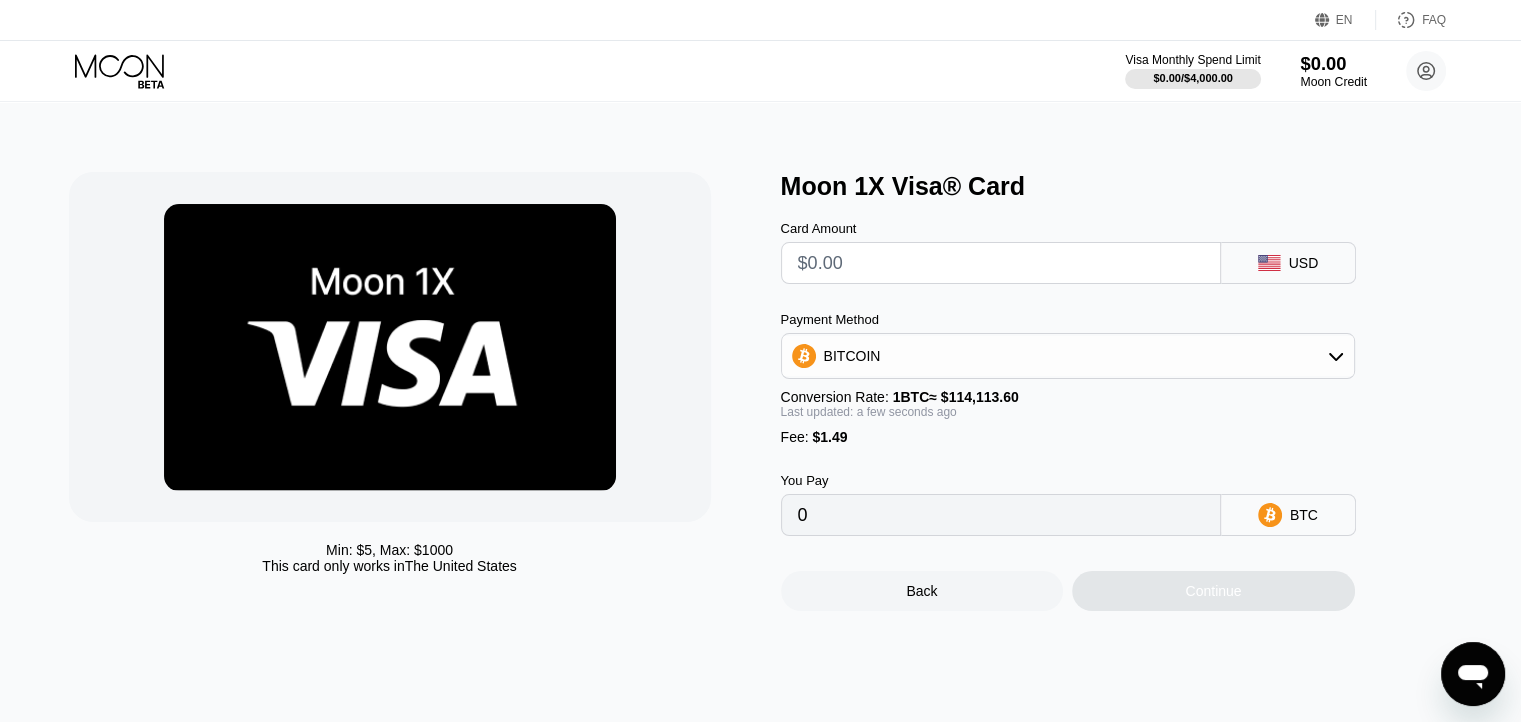 click on "$0.00" at bounding box center (1333, 63) 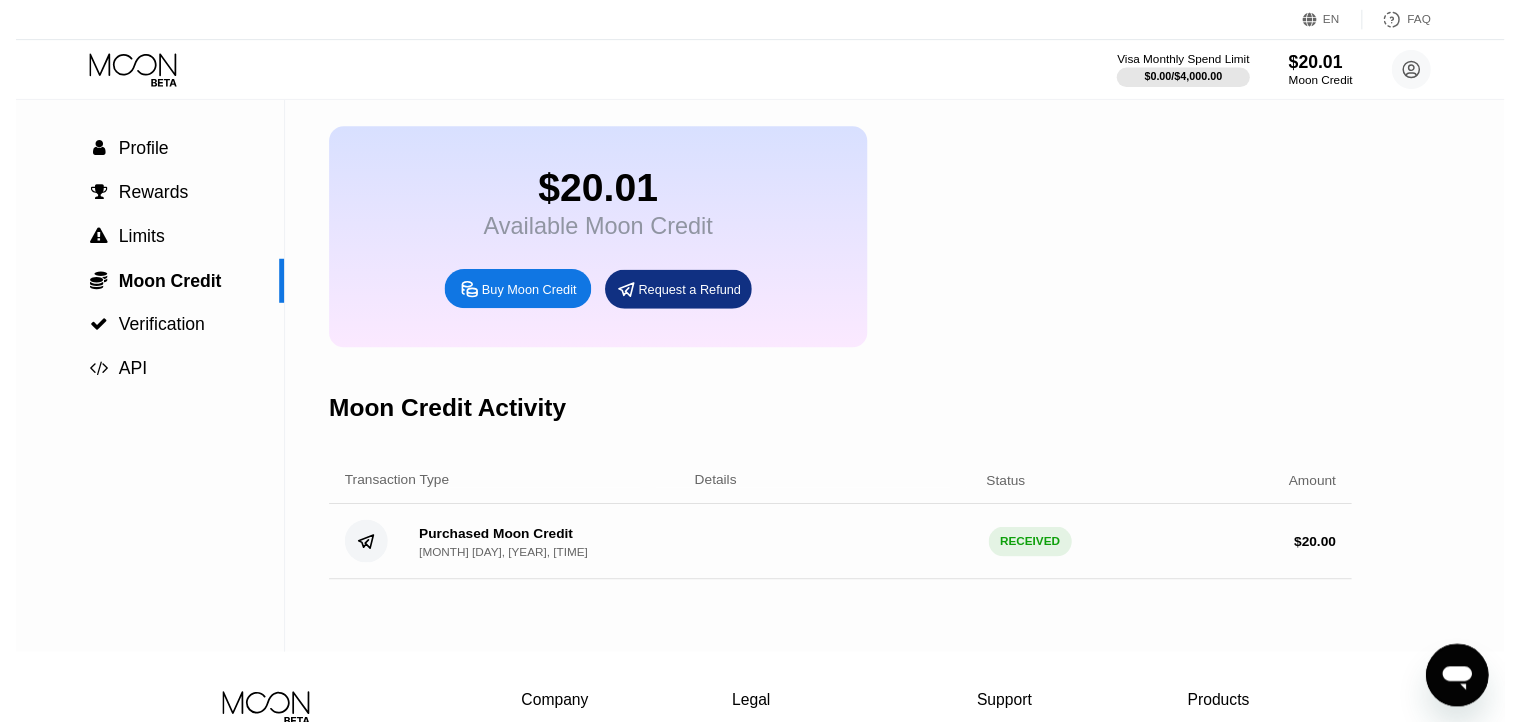scroll, scrollTop: 0, scrollLeft: 0, axis: both 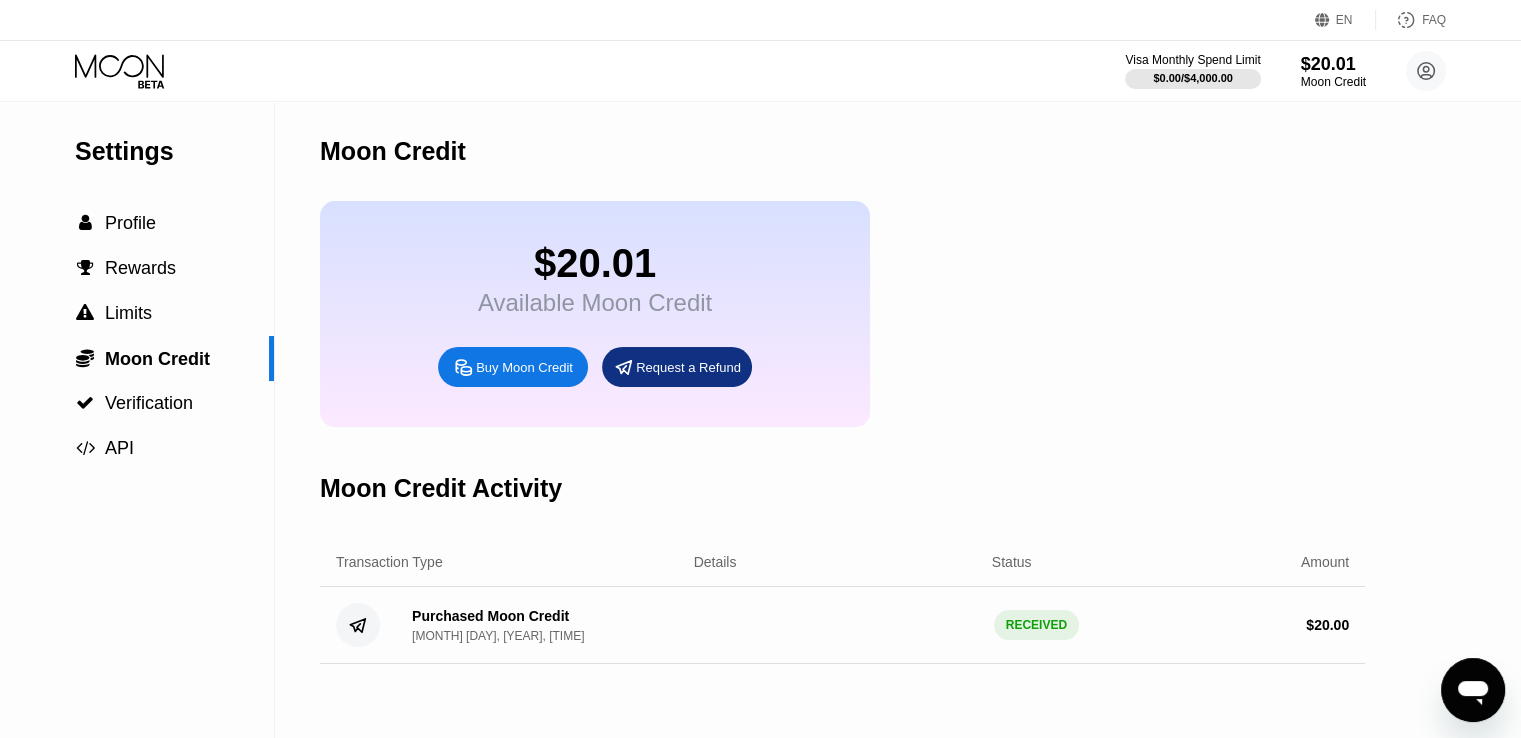 click 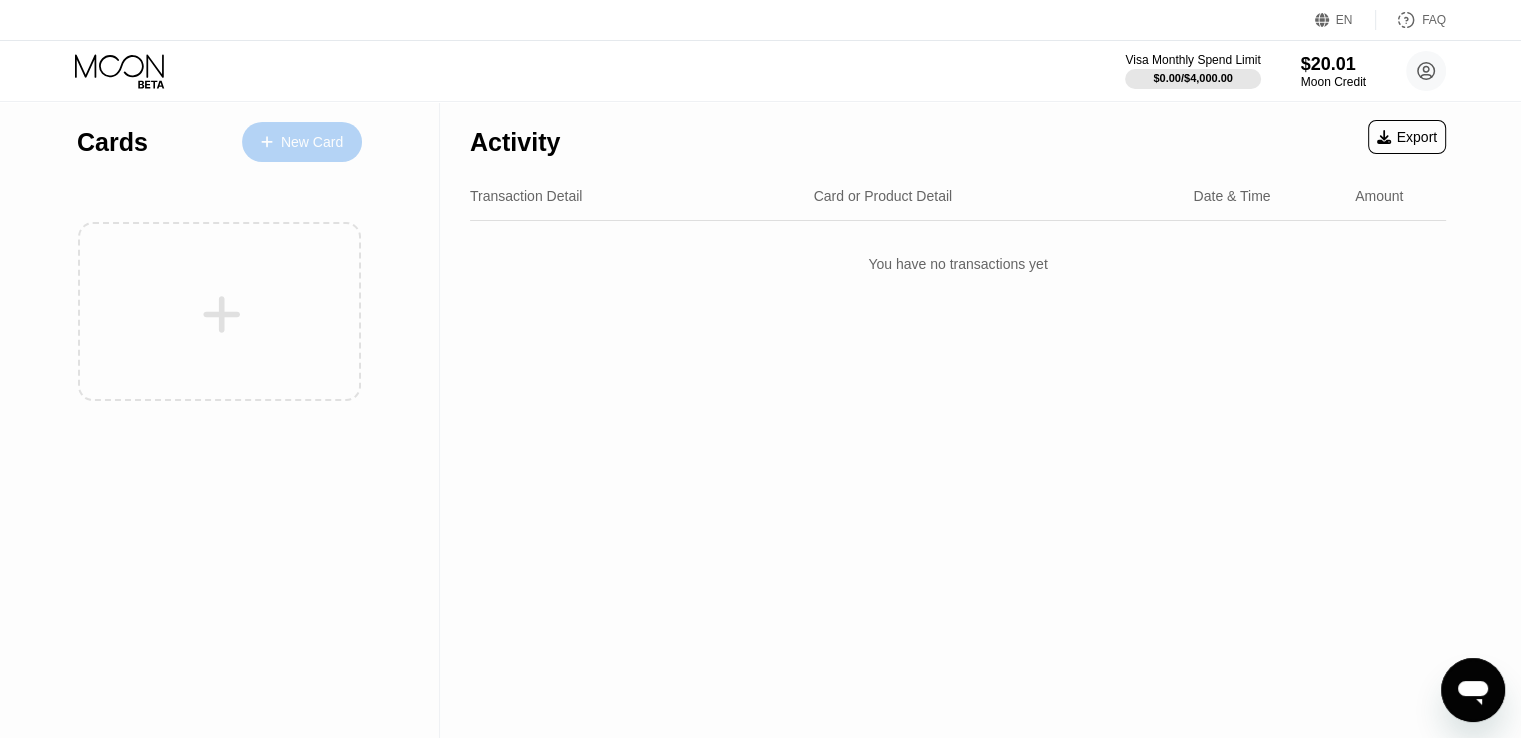 click on "New Card" at bounding box center (302, 142) 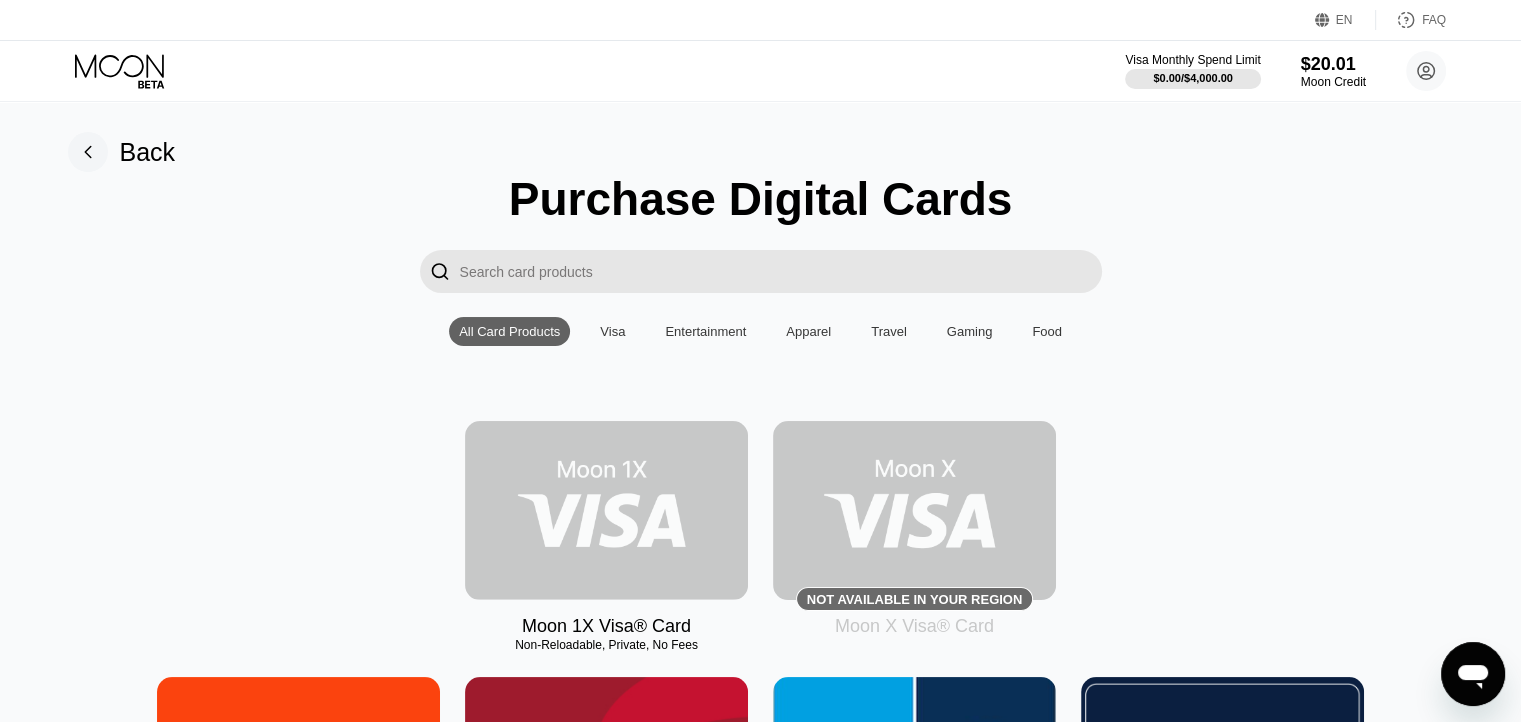 click at bounding box center (606, 510) 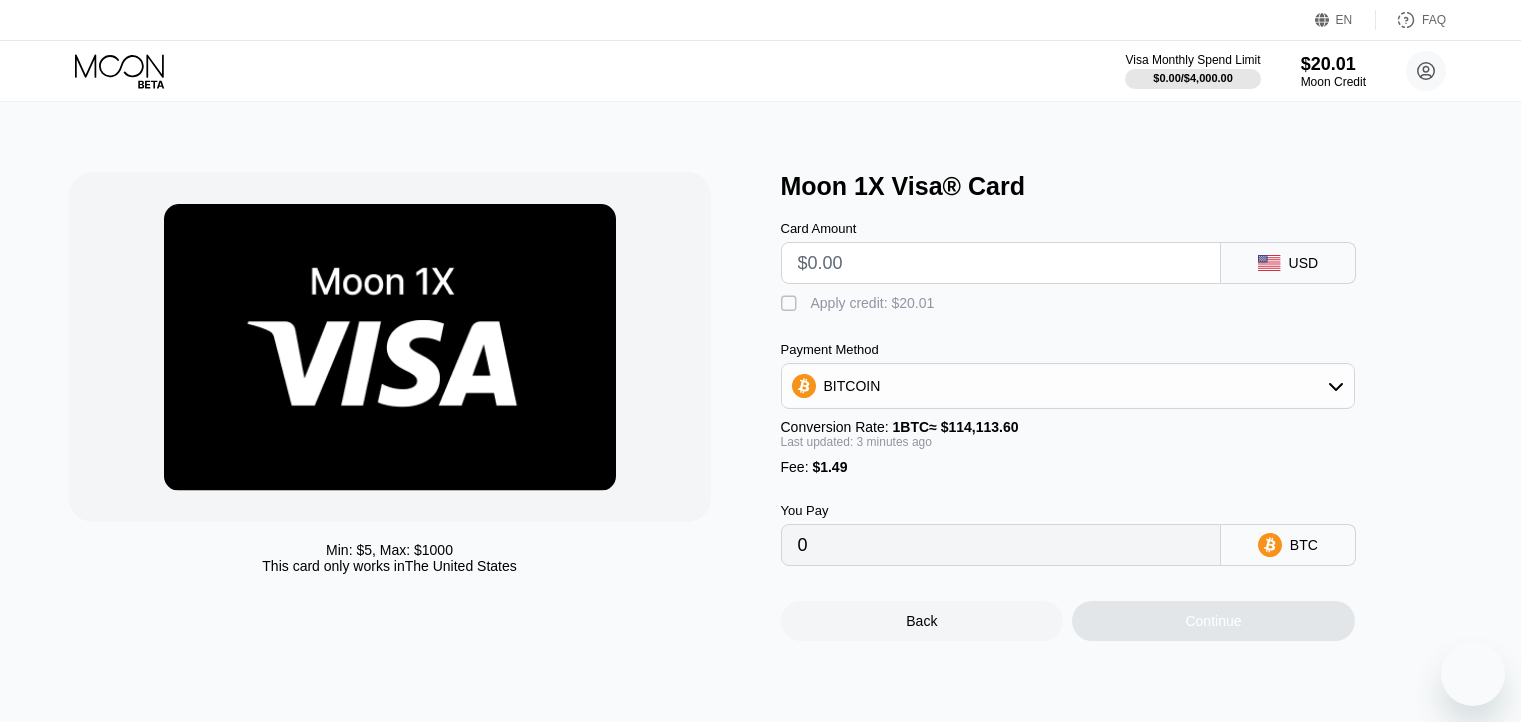 scroll, scrollTop: 0, scrollLeft: 0, axis: both 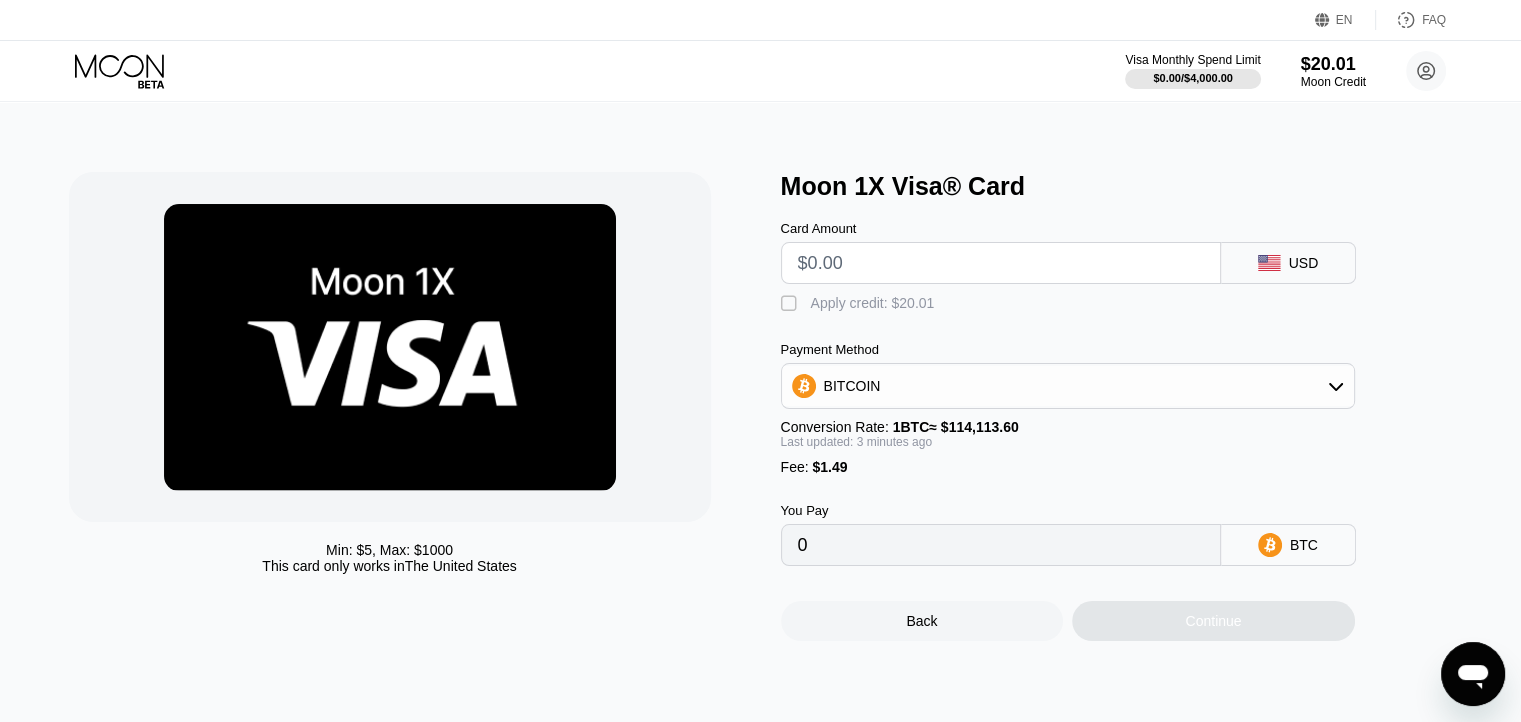 click at bounding box center (1001, 263) 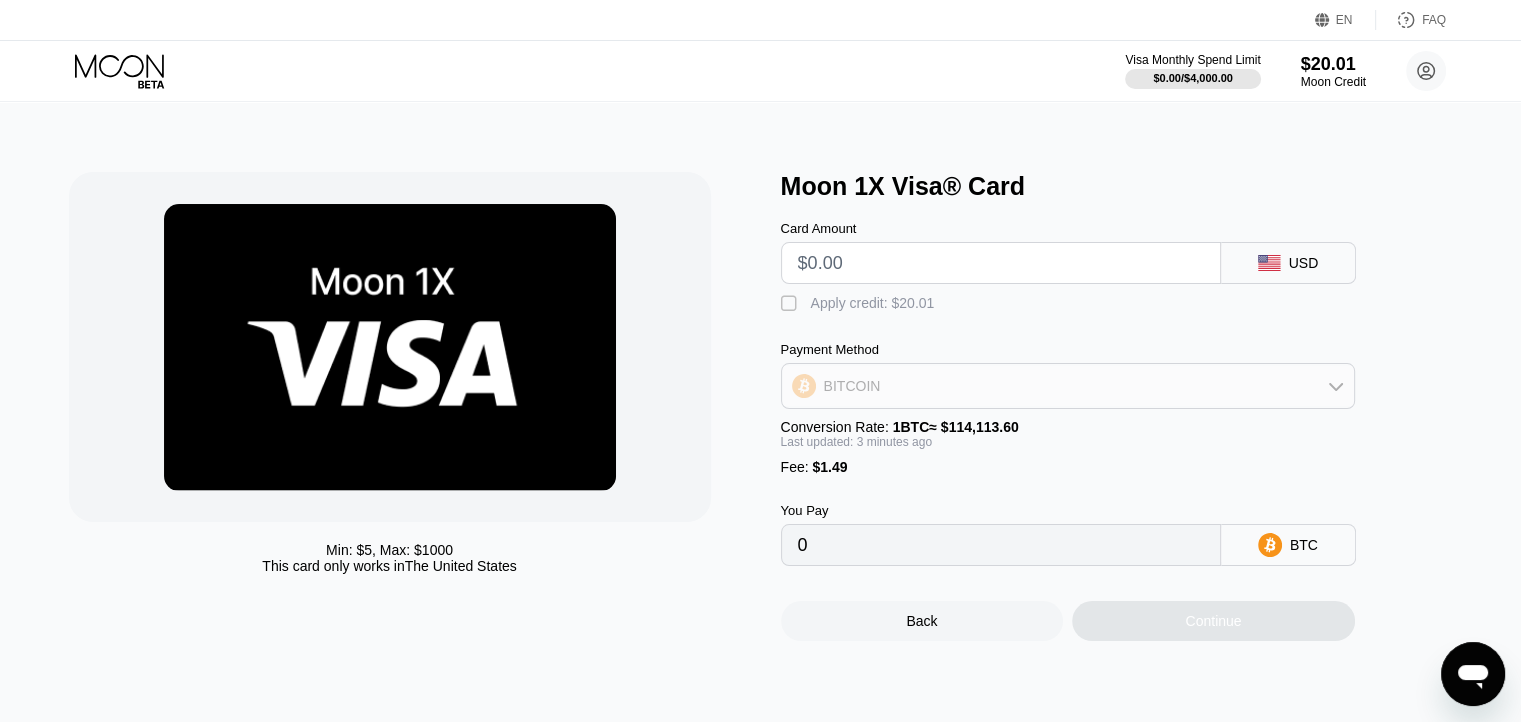 click on "BITCOIN" at bounding box center [1068, 386] 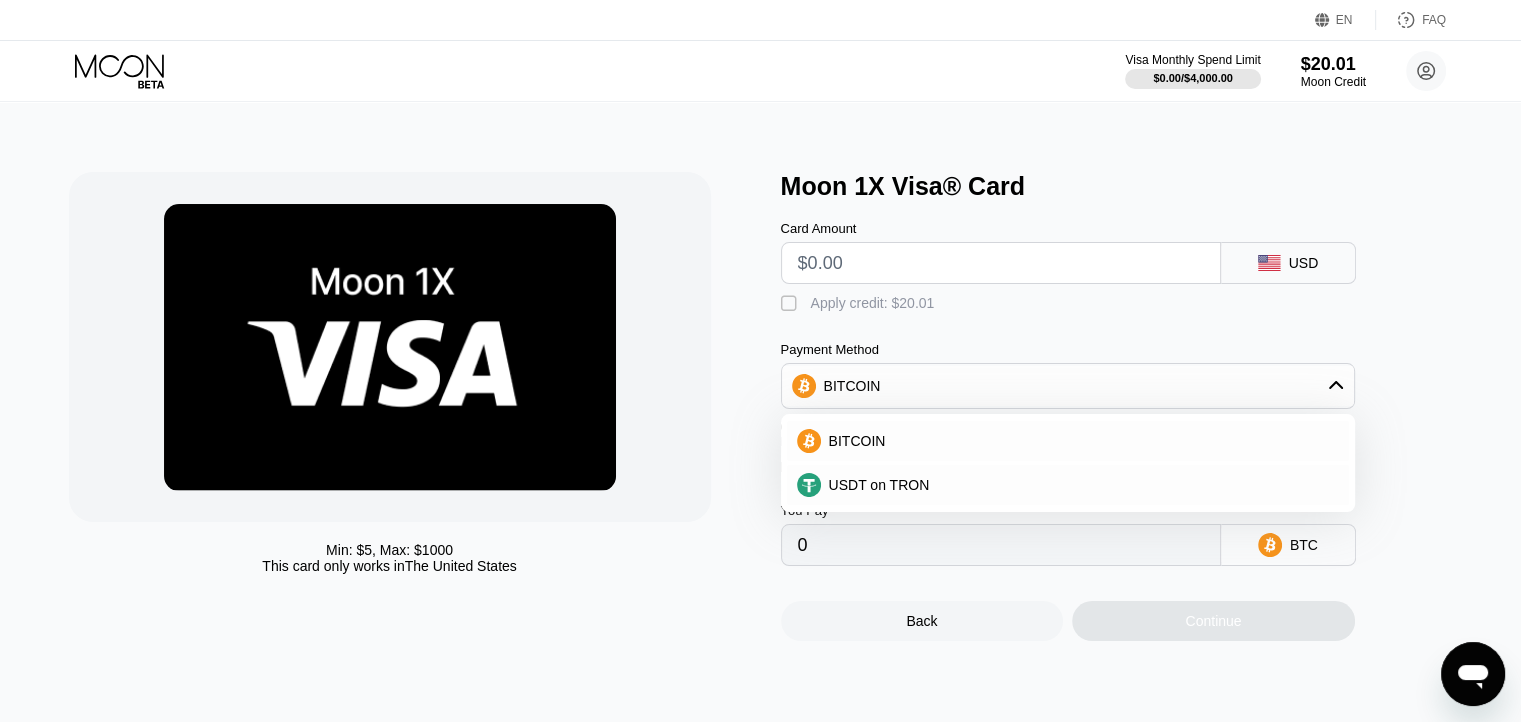 click on "" at bounding box center [791, 304] 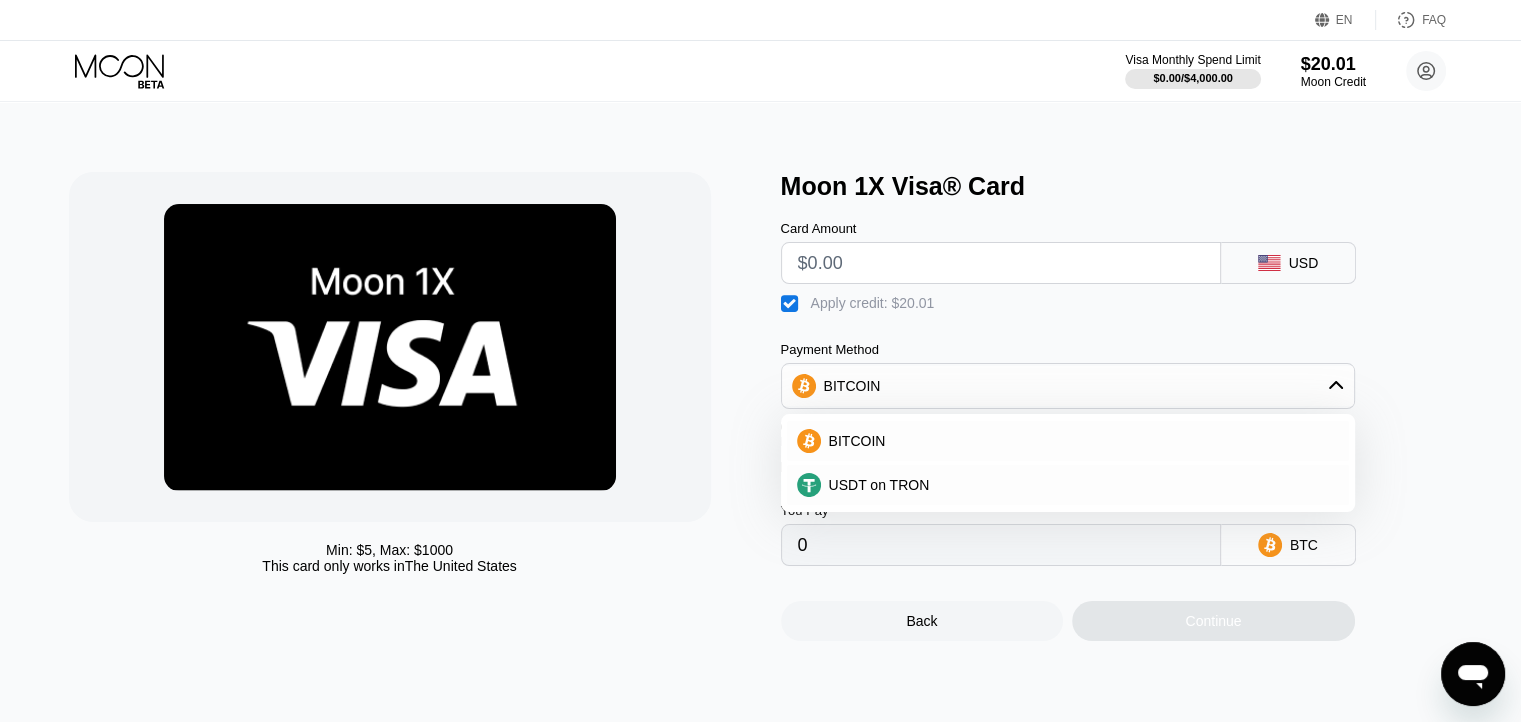 drag, startPoint x: 868, startPoint y: 265, endPoint x: 812, endPoint y: 261, distance: 56.142673 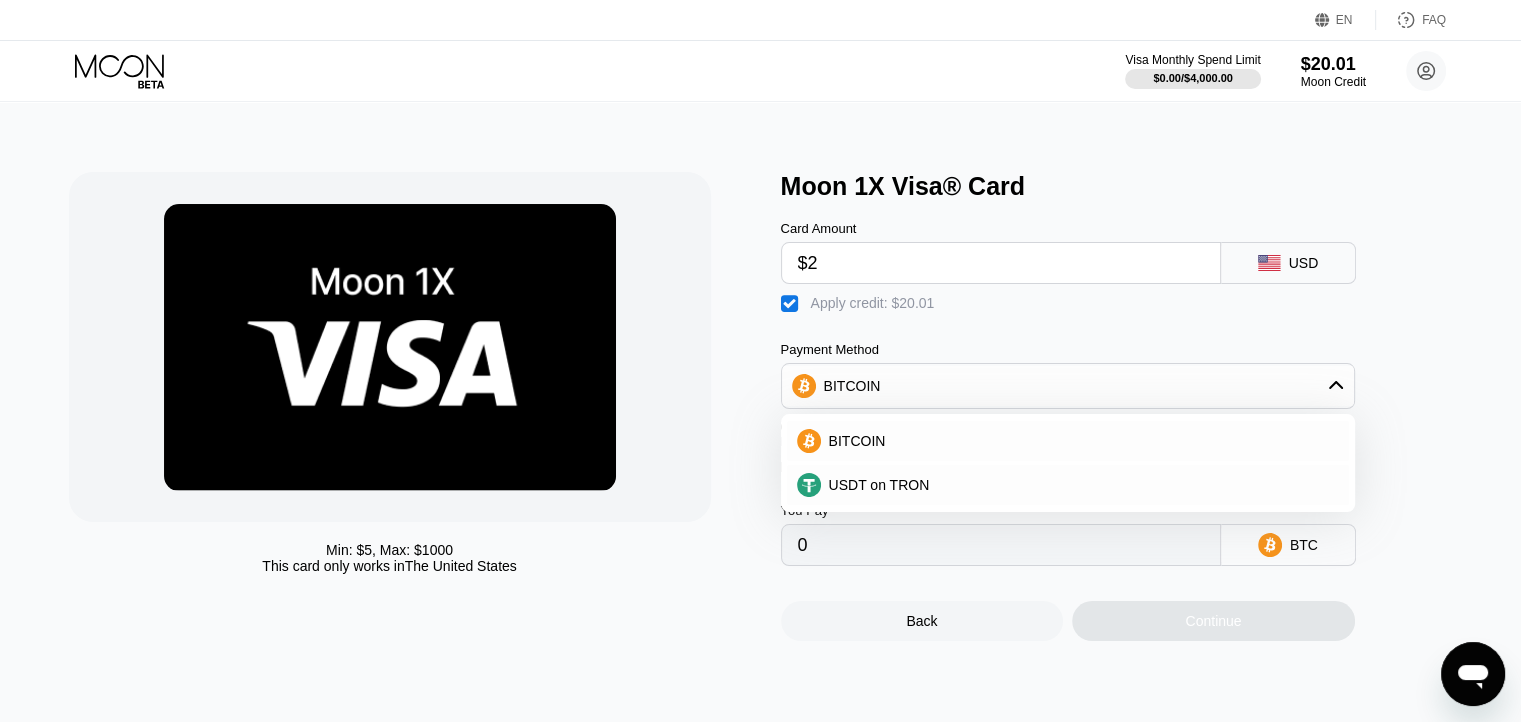 type on "$20" 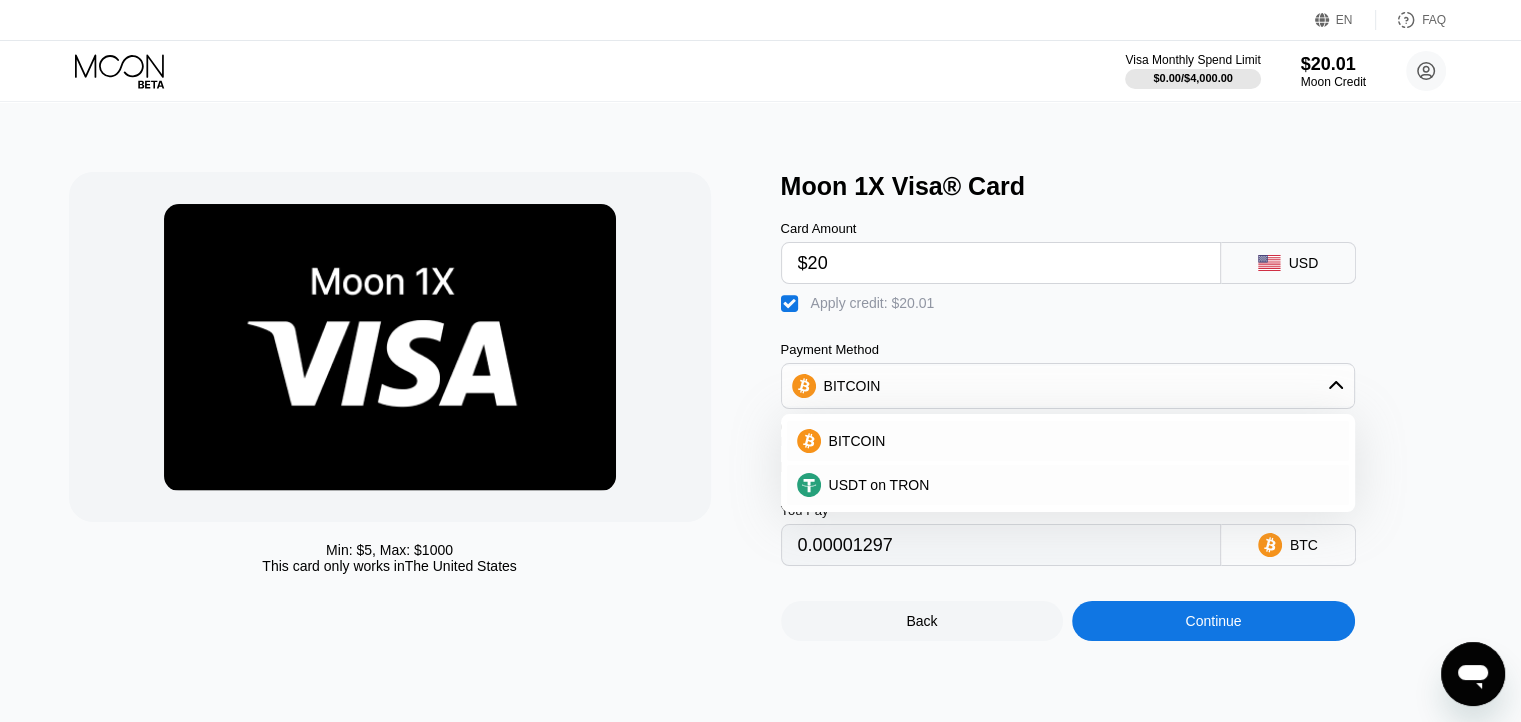 type on "0.00001297" 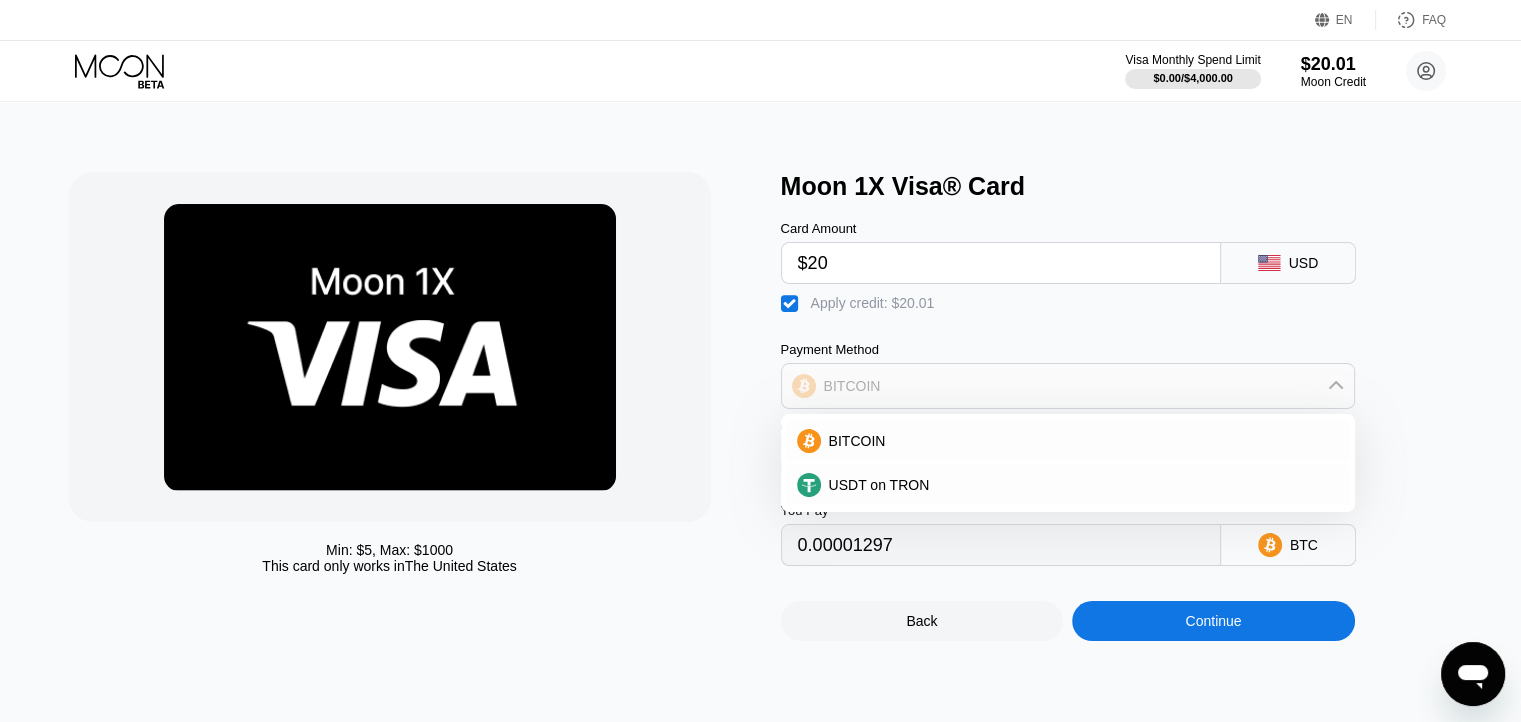 click on "BITCOIN" at bounding box center [1068, 386] 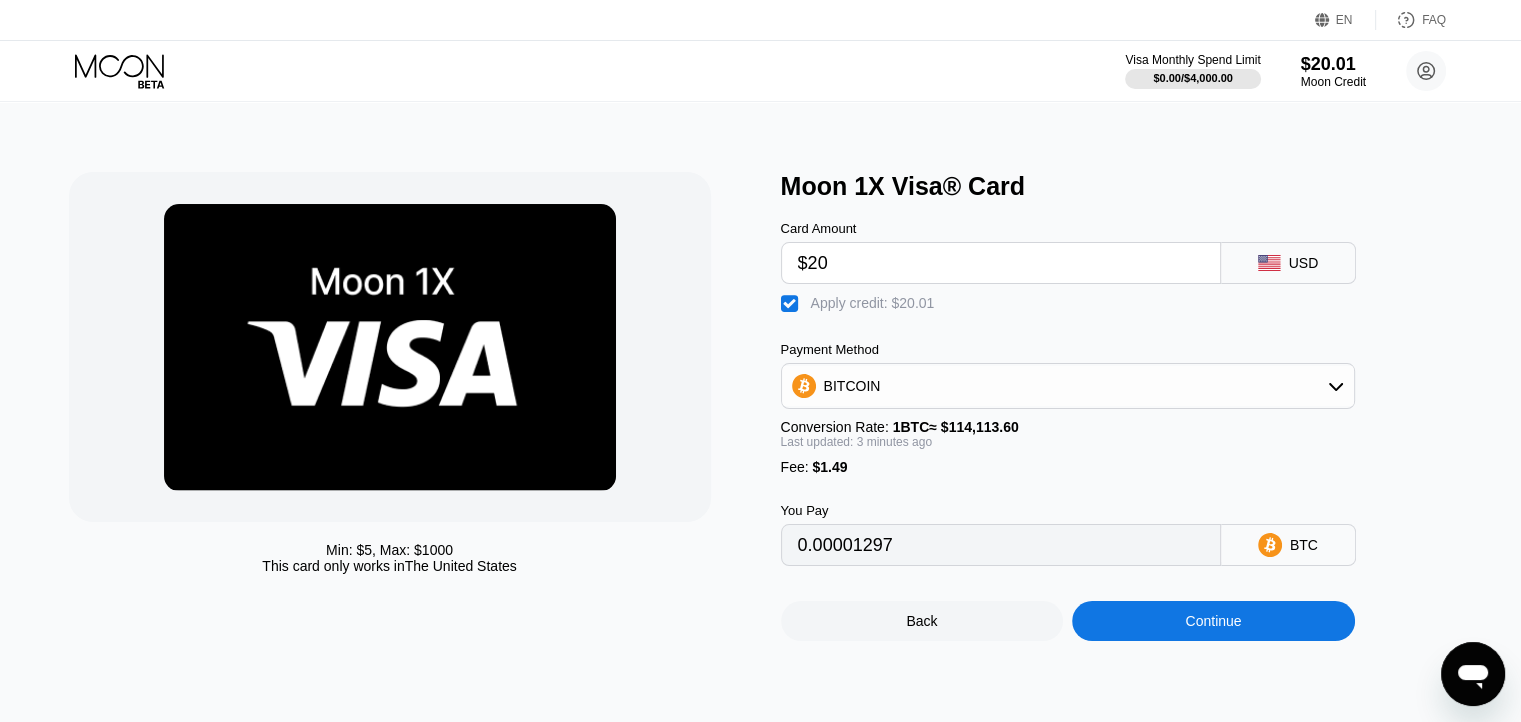 scroll, scrollTop: 100, scrollLeft: 0, axis: vertical 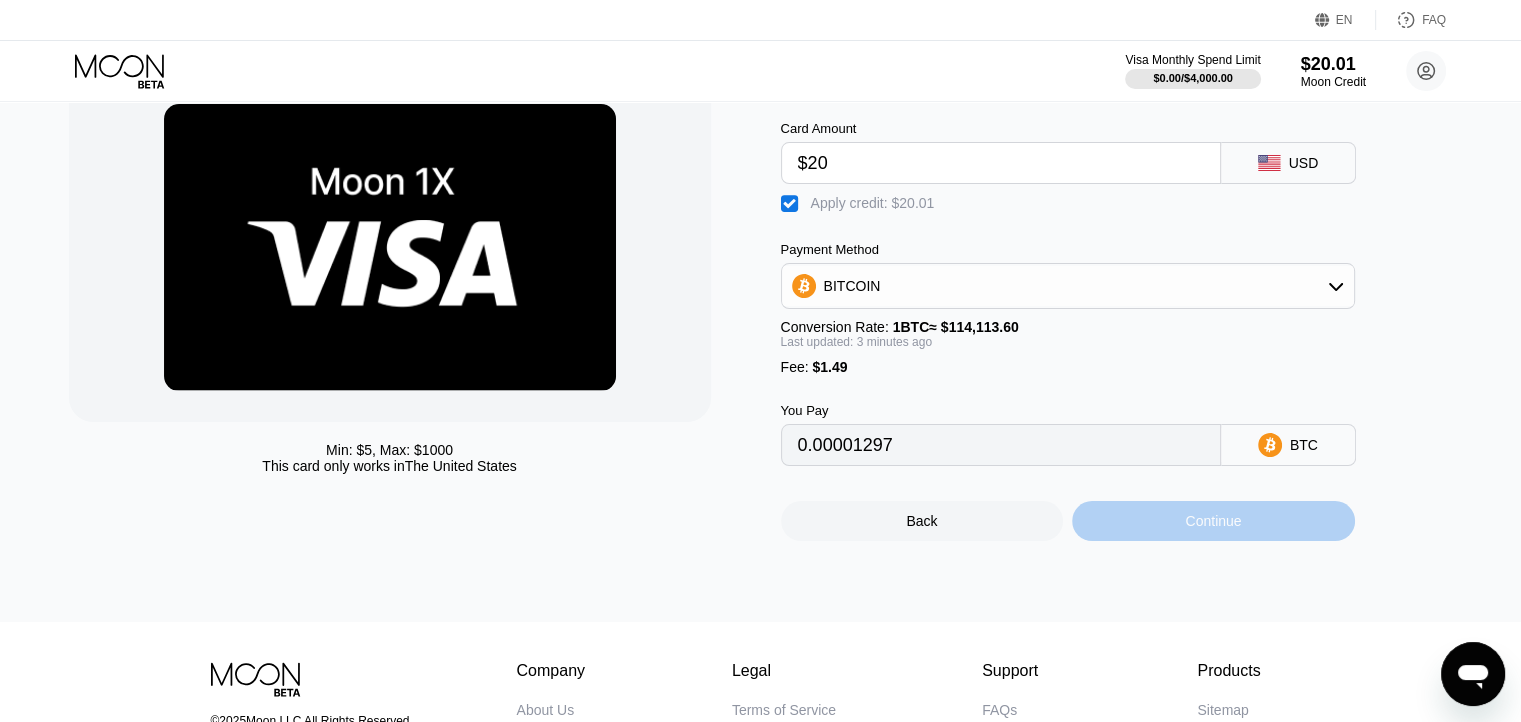 click on "Continue" at bounding box center [1213, 521] 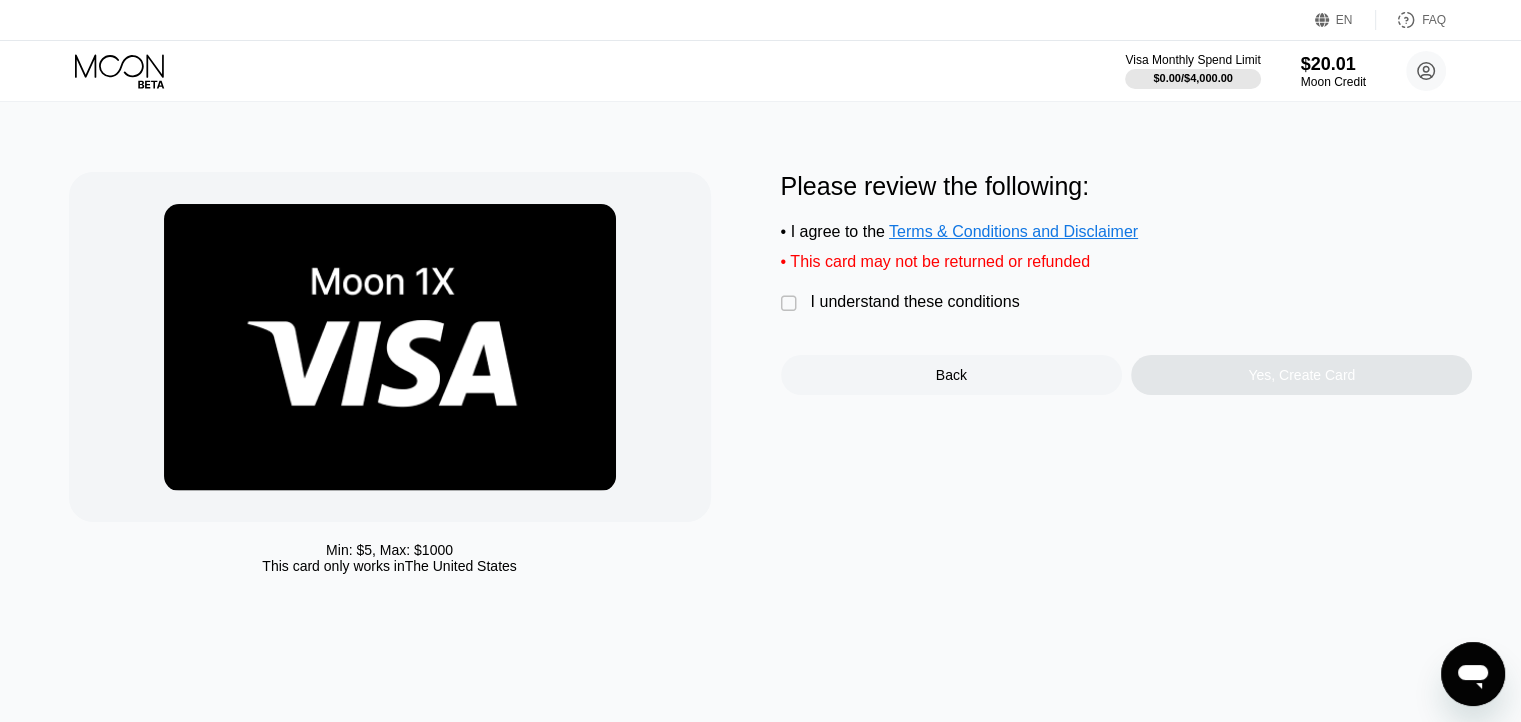 scroll, scrollTop: 0, scrollLeft: 0, axis: both 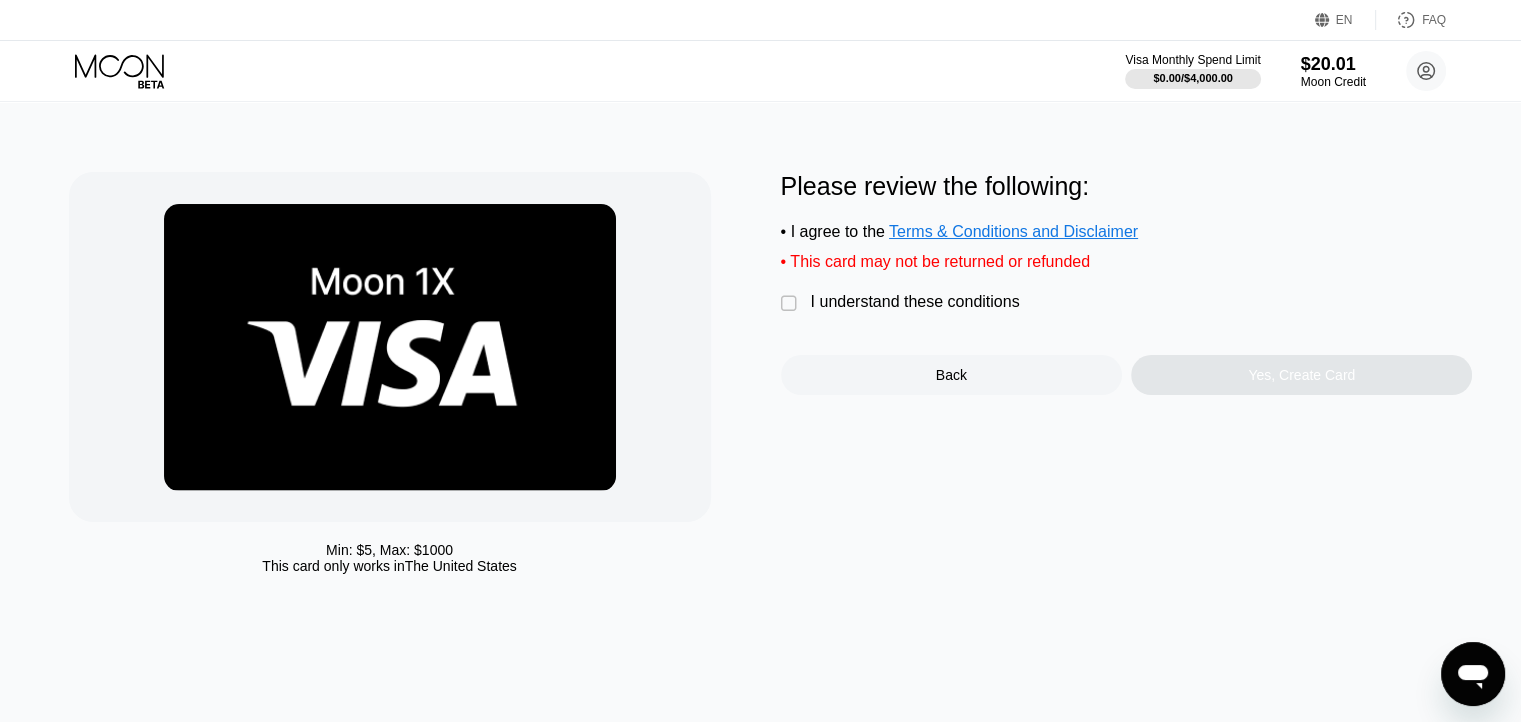 click on "I understand these conditions" at bounding box center [915, 302] 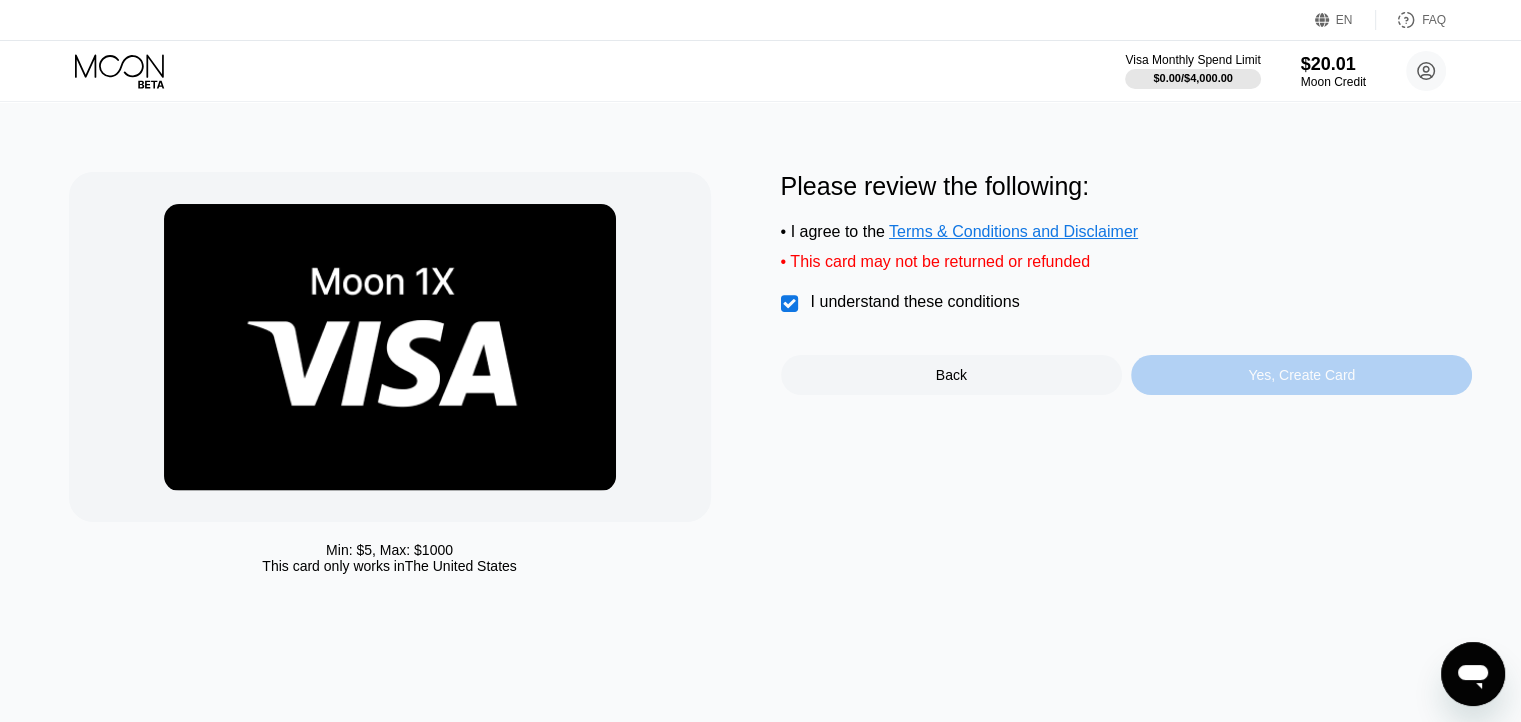 click on "Yes, Create Card" at bounding box center (1301, 375) 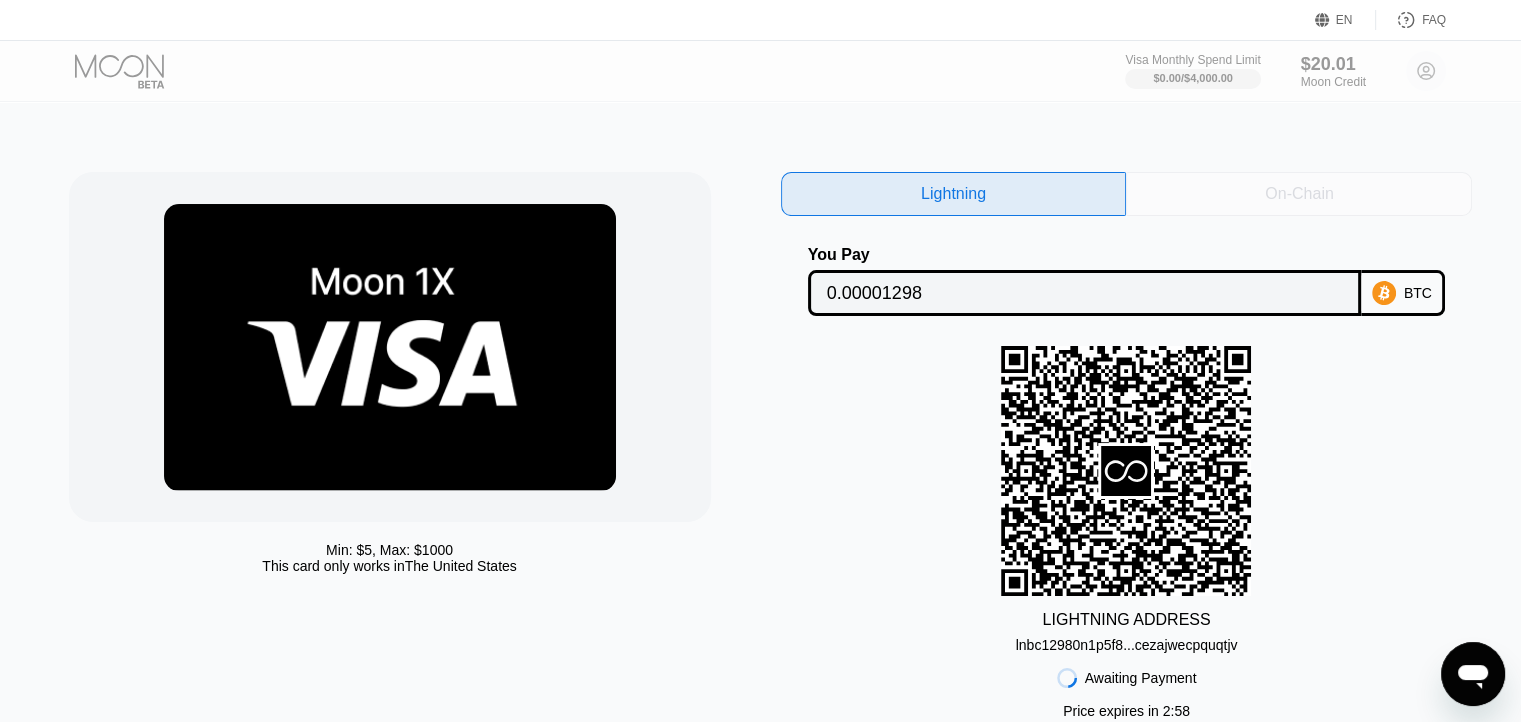 click on "On-Chain" at bounding box center [1299, 194] 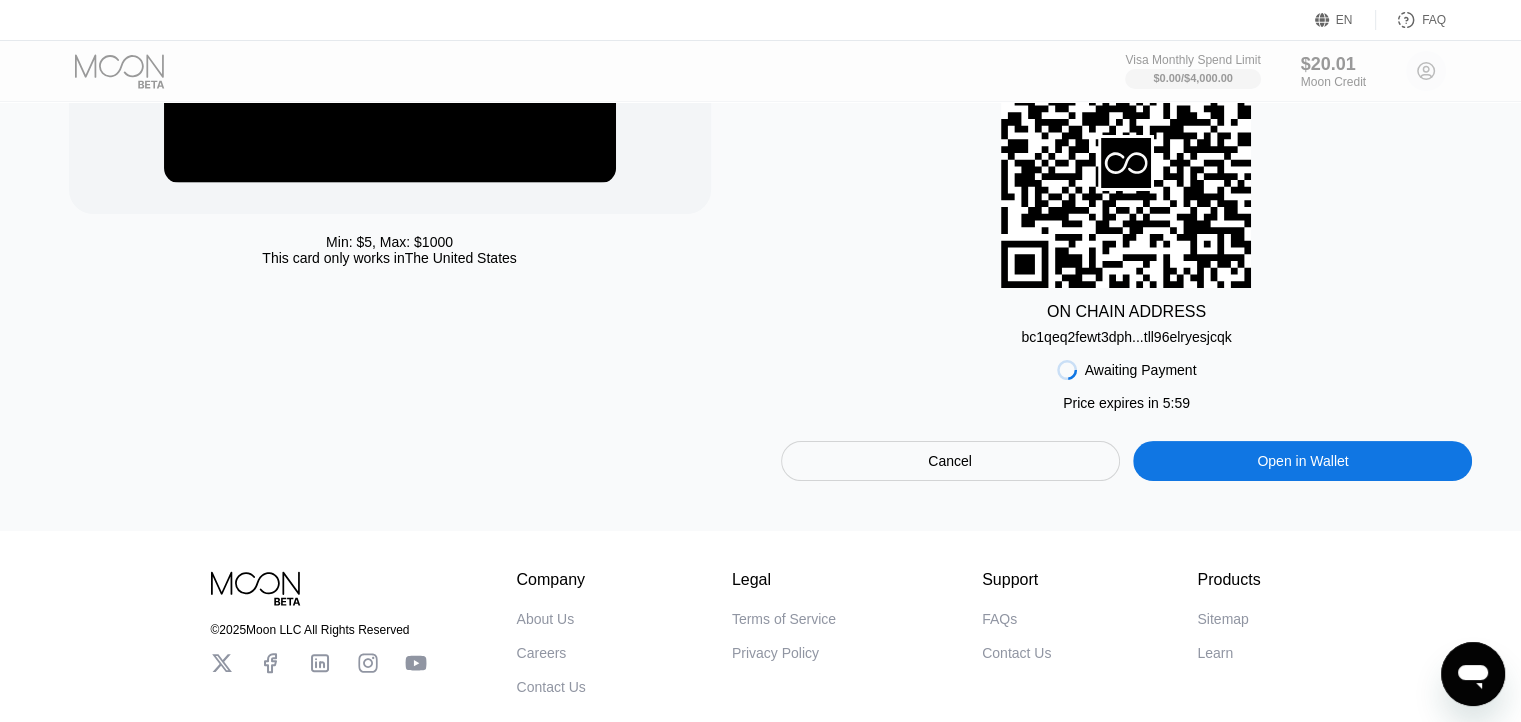 scroll, scrollTop: 400, scrollLeft: 0, axis: vertical 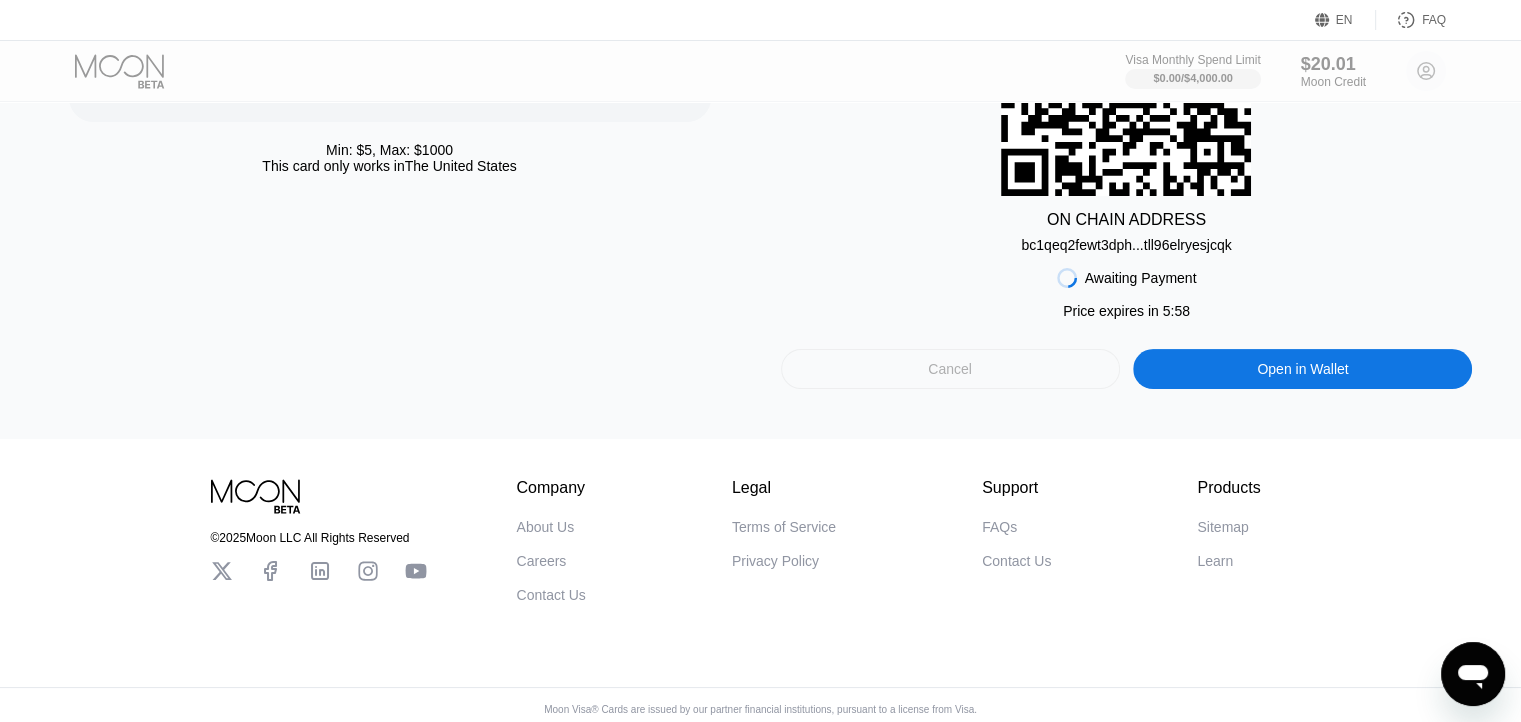 click on "Cancel" at bounding box center [950, 369] 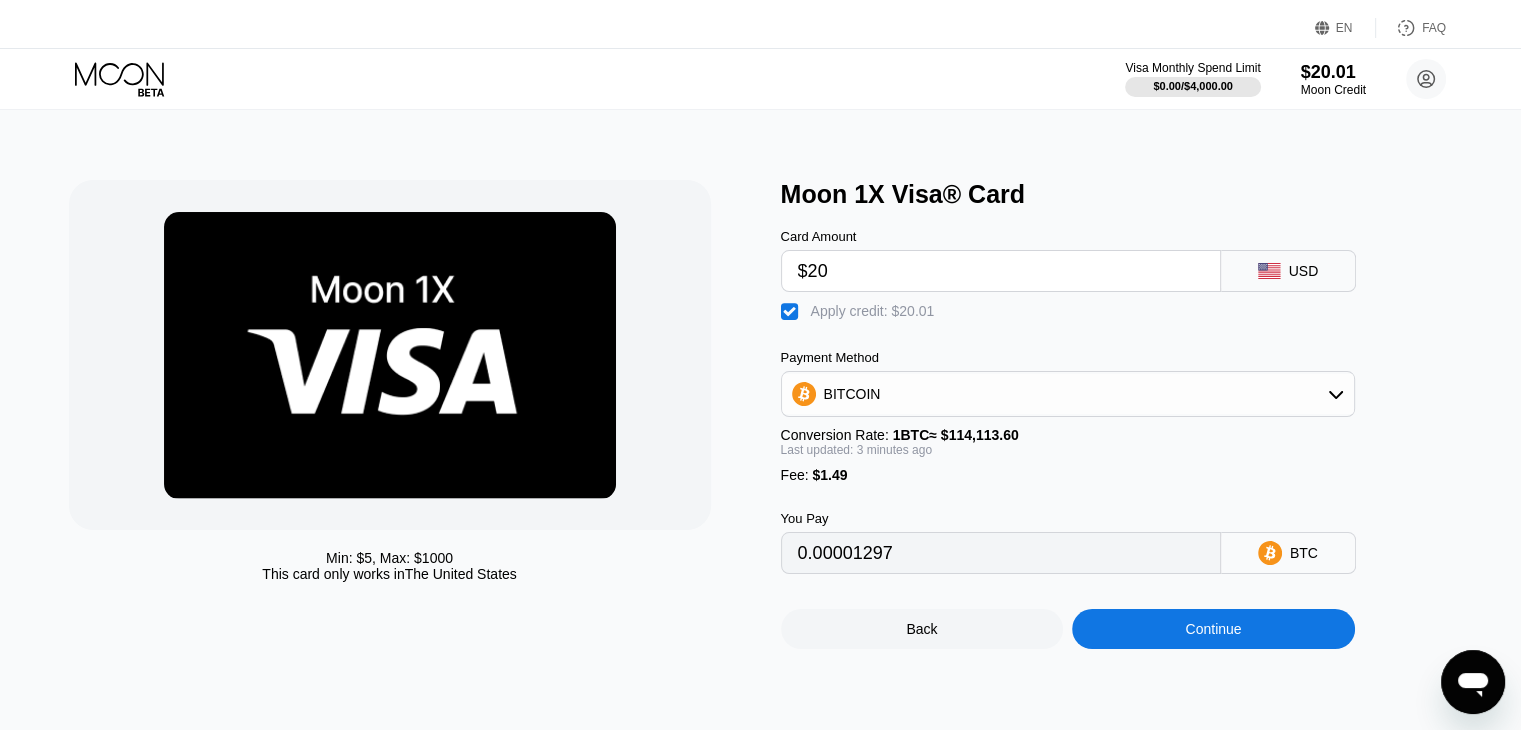 scroll, scrollTop: 0, scrollLeft: 0, axis: both 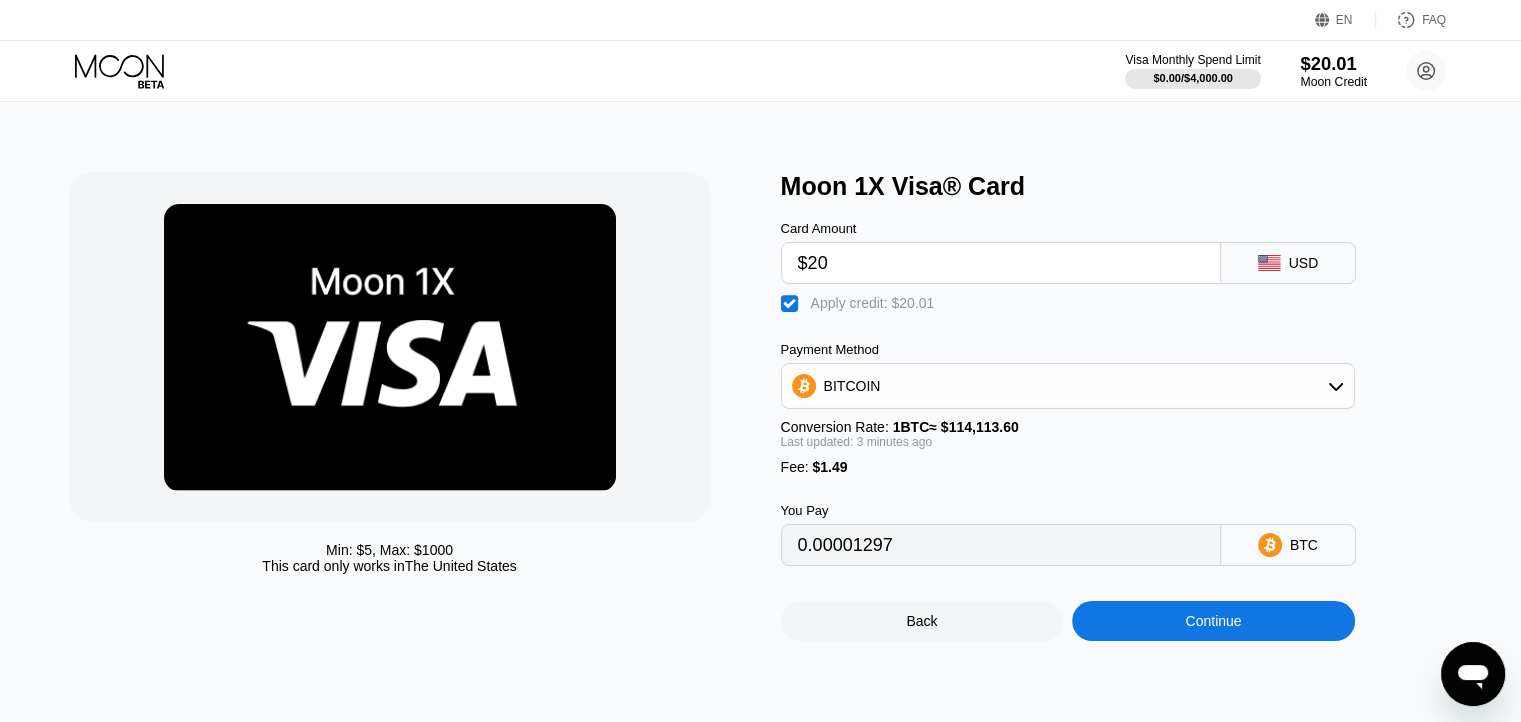 click on "$20.01" at bounding box center [1333, 63] 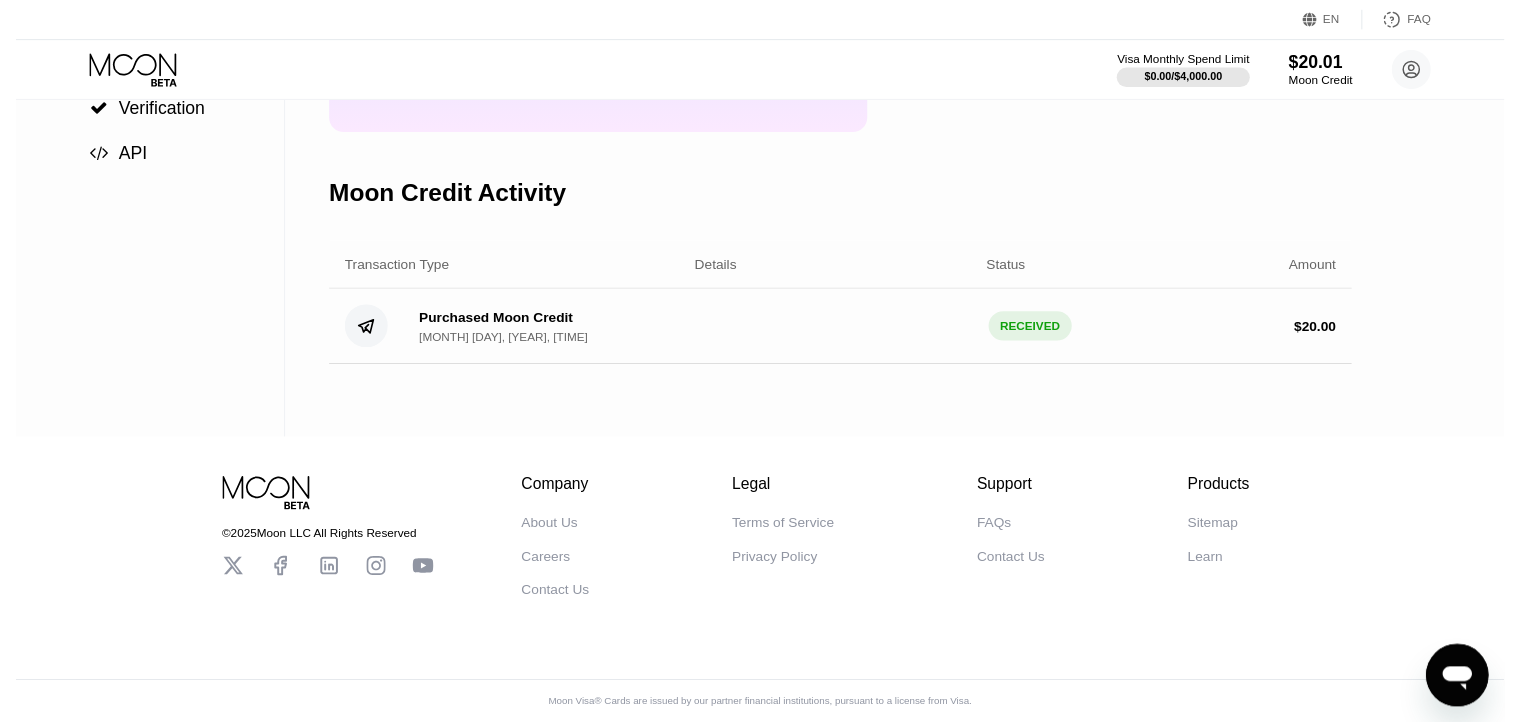 scroll, scrollTop: 0, scrollLeft: 0, axis: both 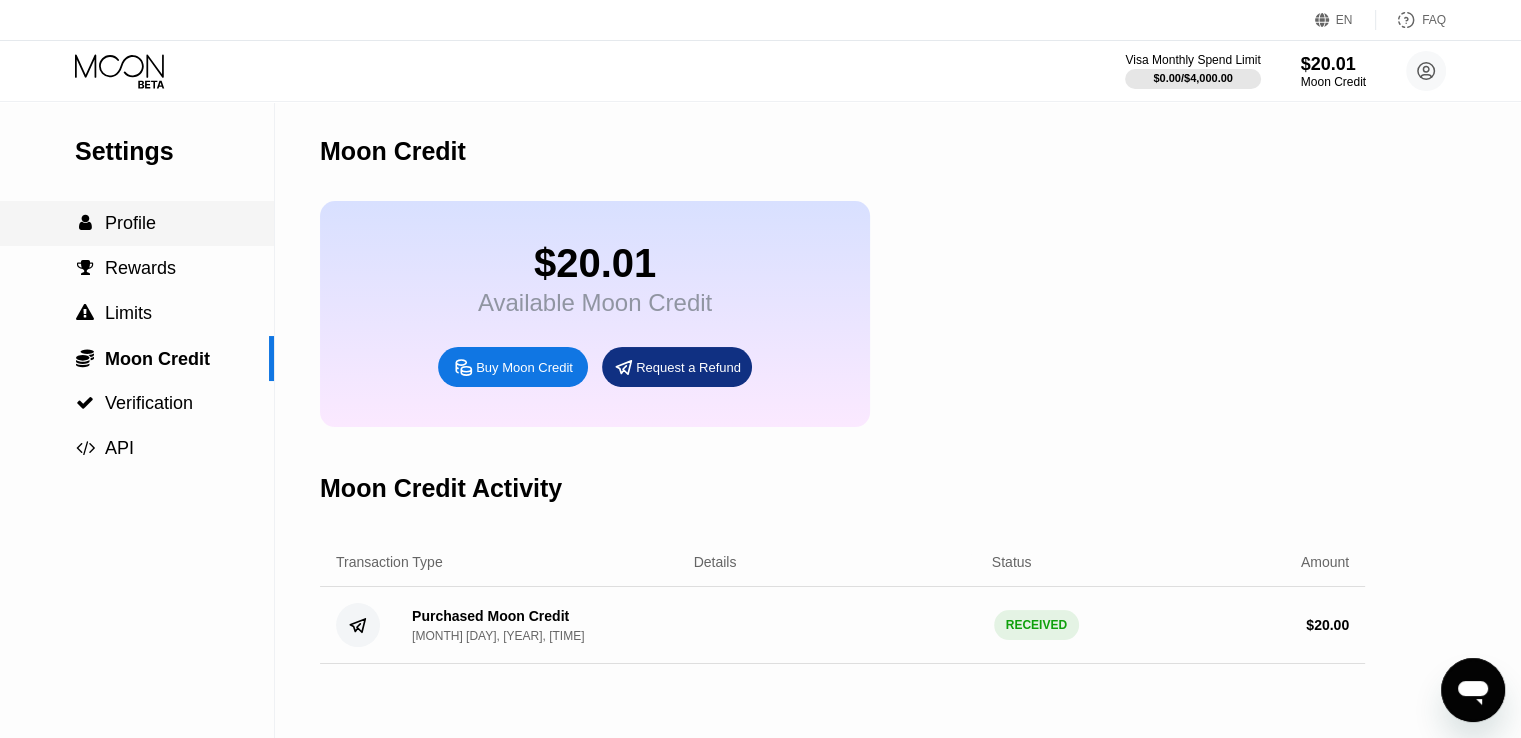 click on "Profile" at bounding box center (130, 223) 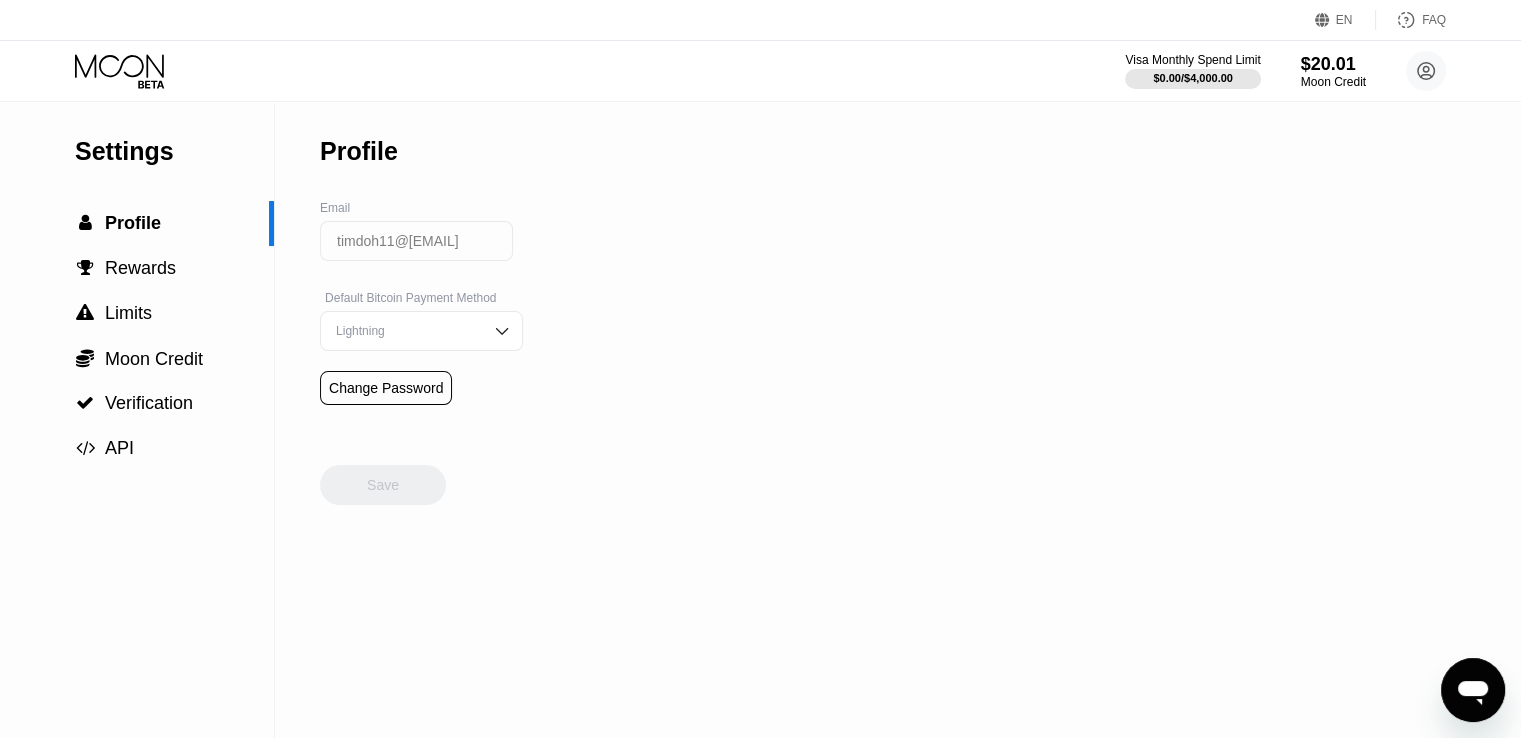 click 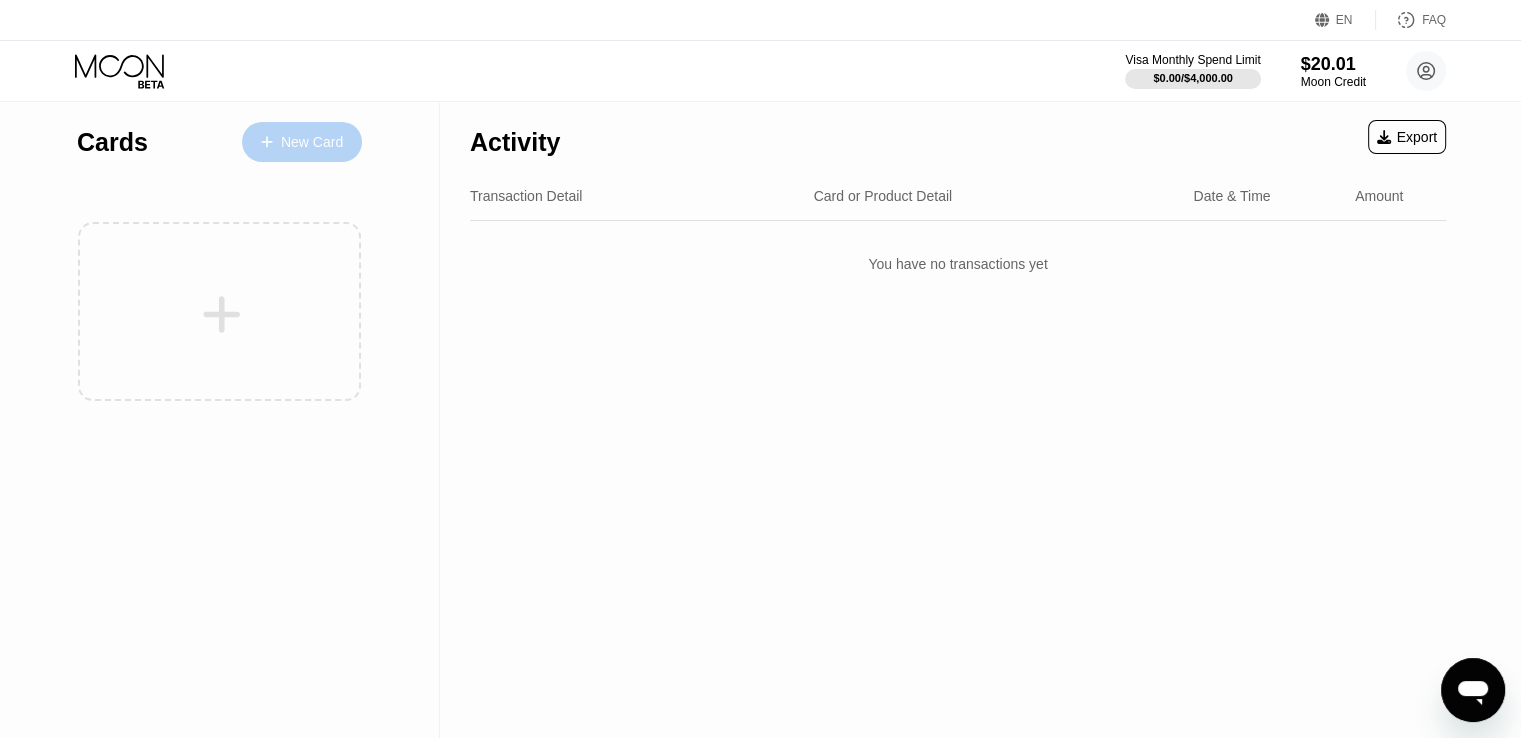 click on "New Card" at bounding box center (312, 142) 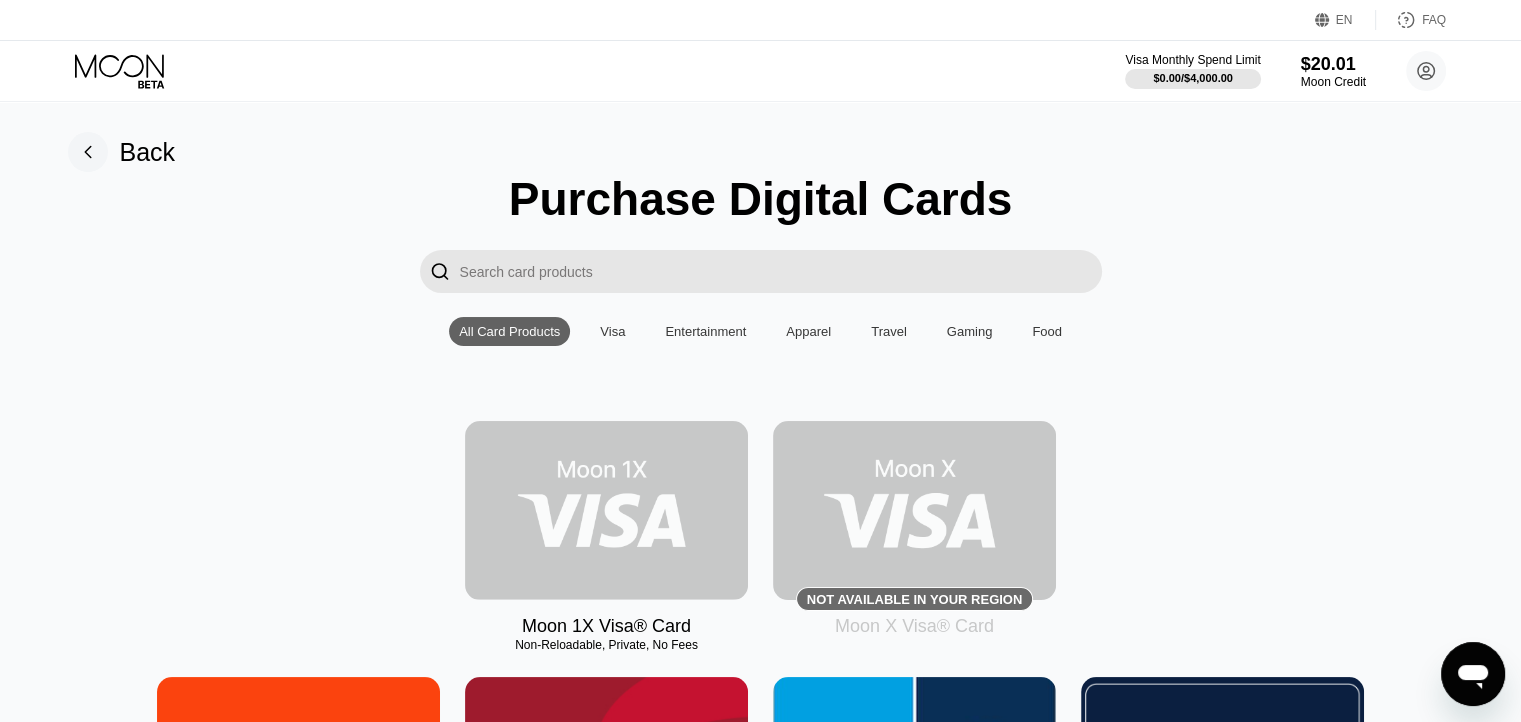 click at bounding box center (606, 510) 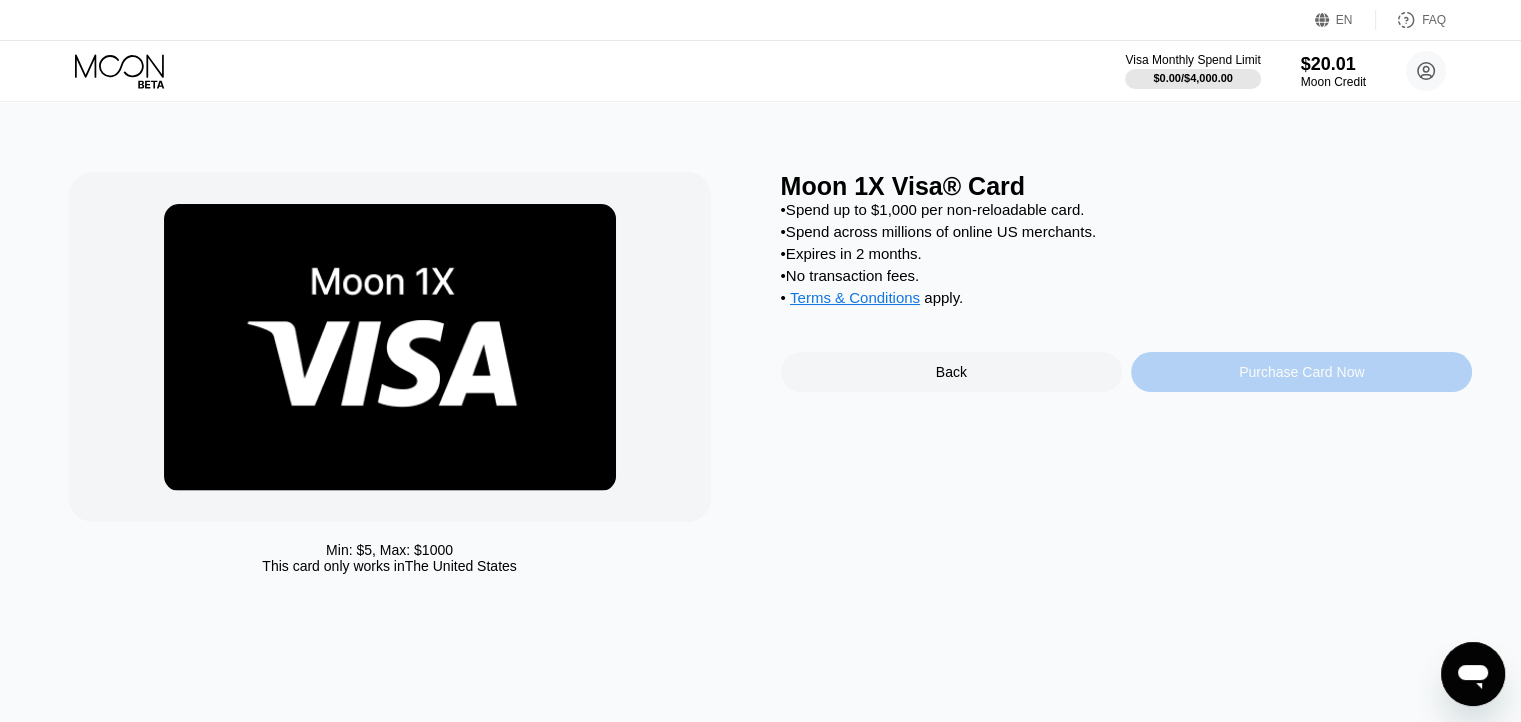 click on "Purchase Card Now" at bounding box center (1301, 372) 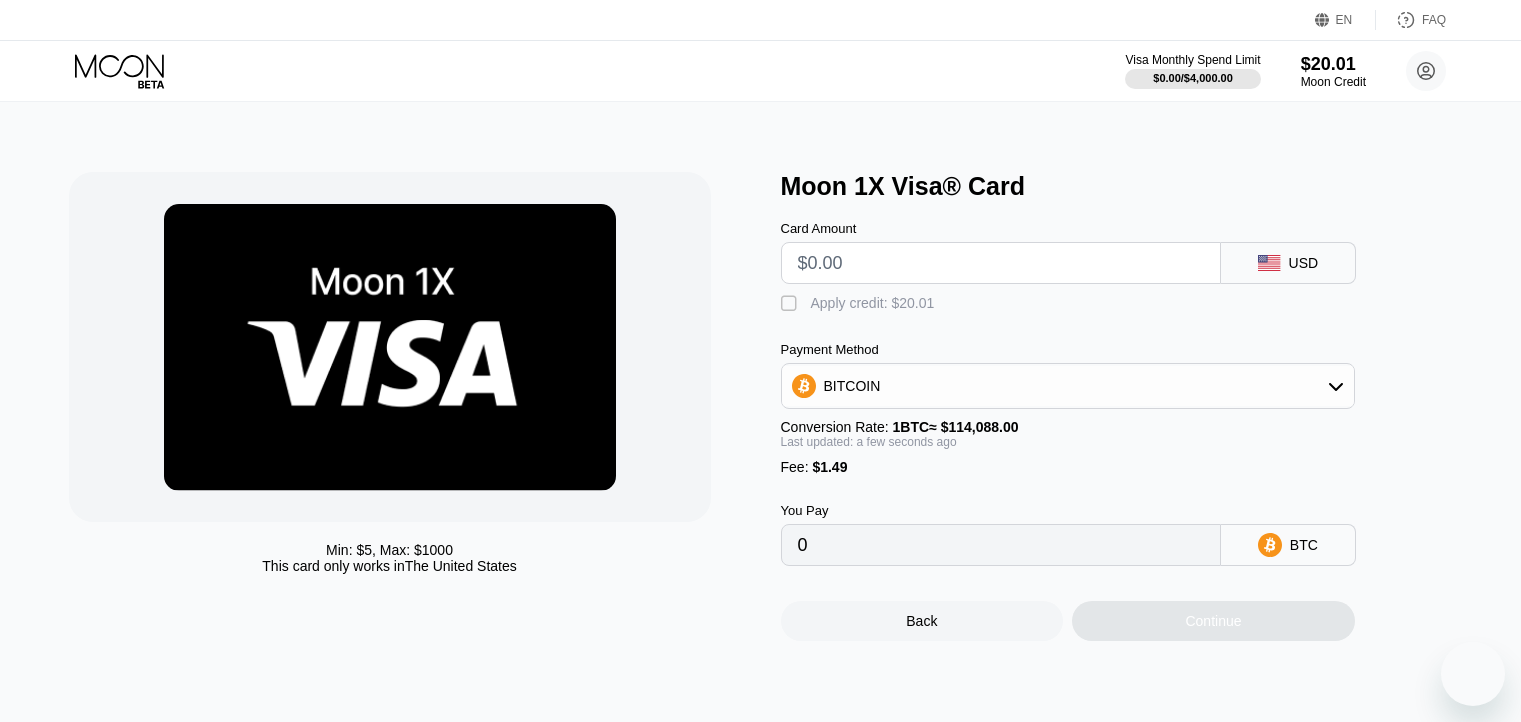 scroll, scrollTop: 0, scrollLeft: 0, axis: both 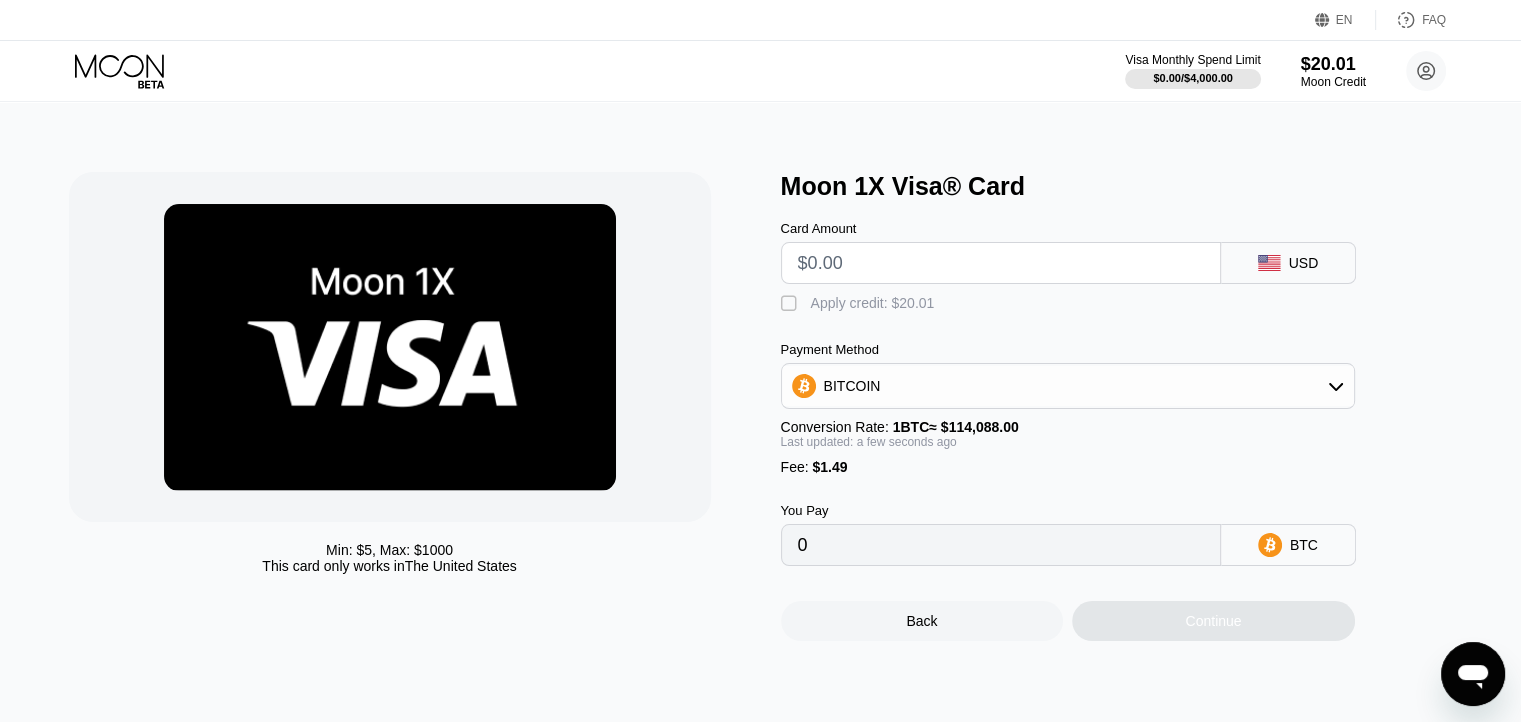 click on "" at bounding box center [791, 304] 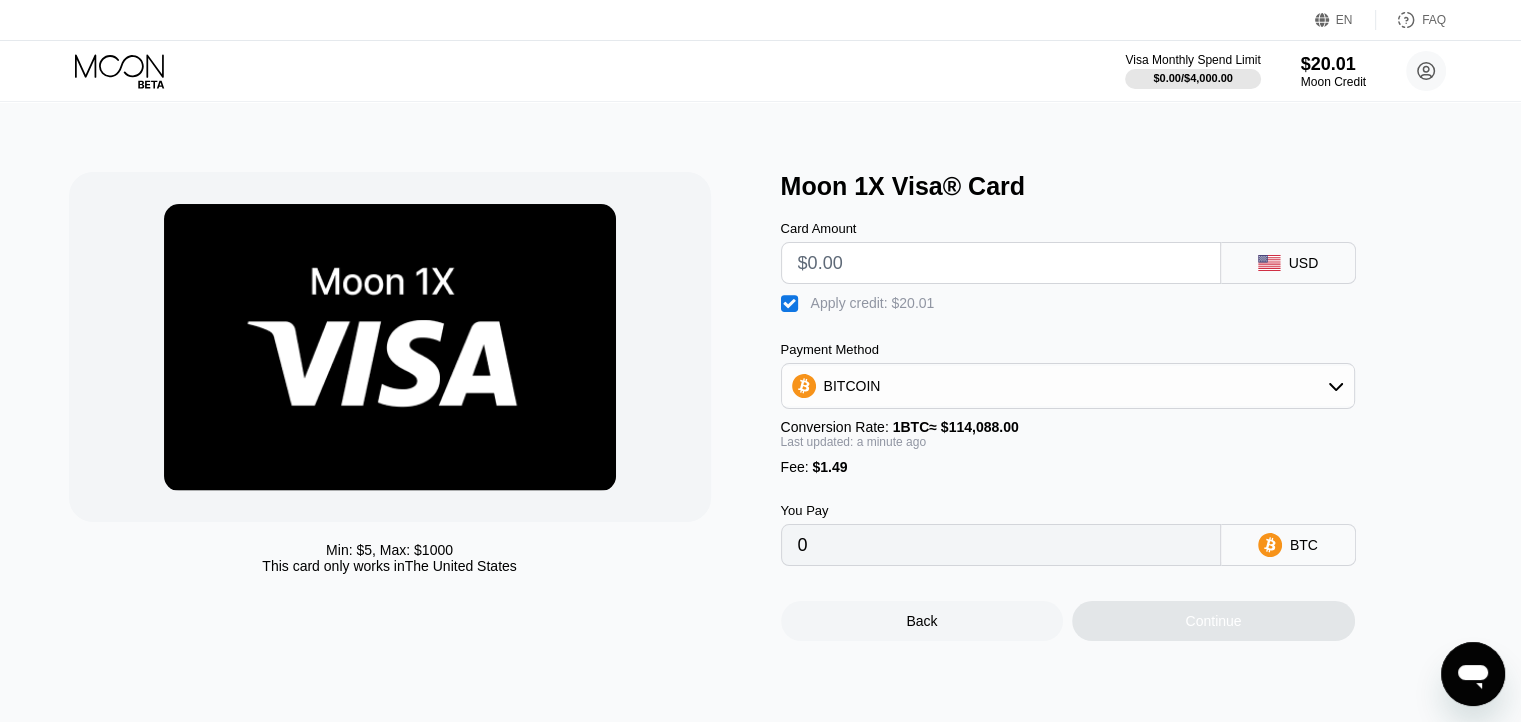 click at bounding box center [1001, 263] 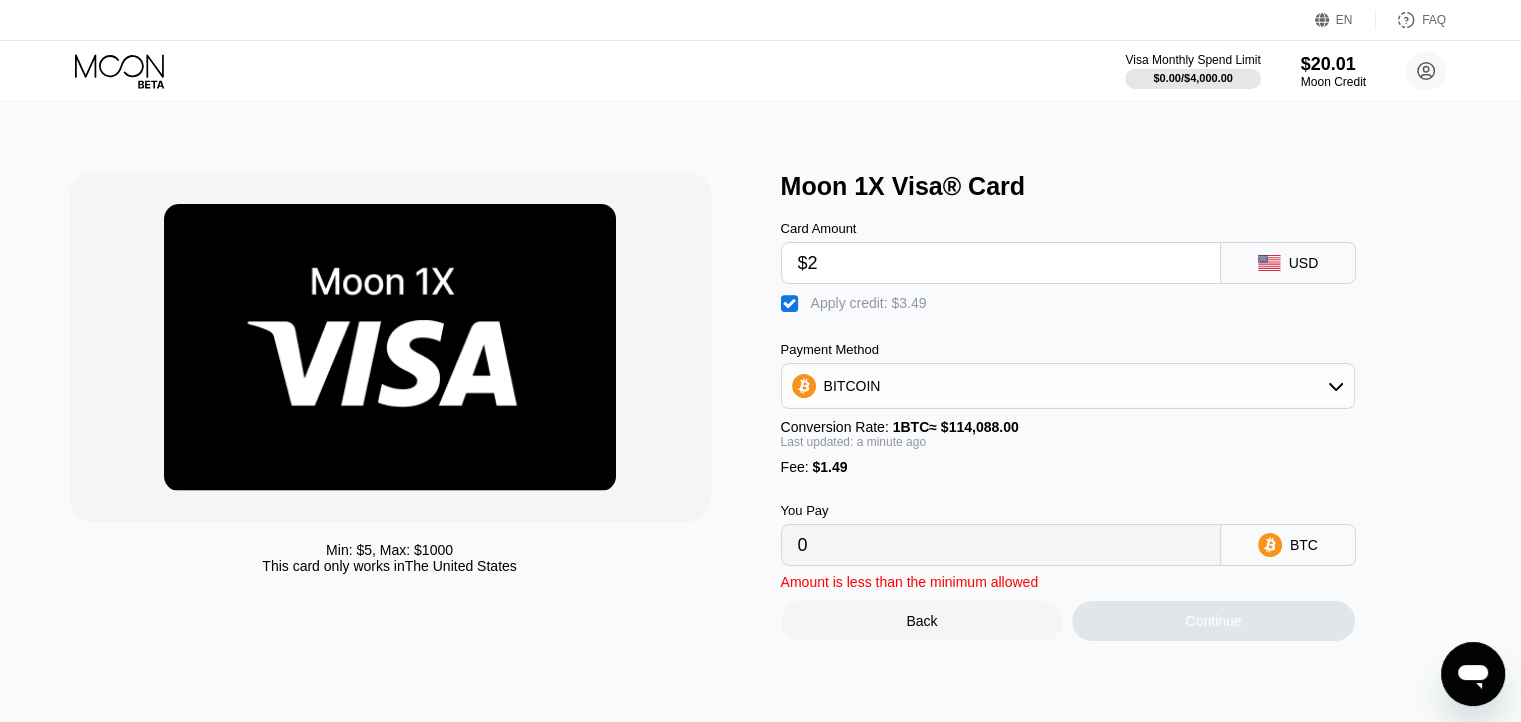 type on "$20" 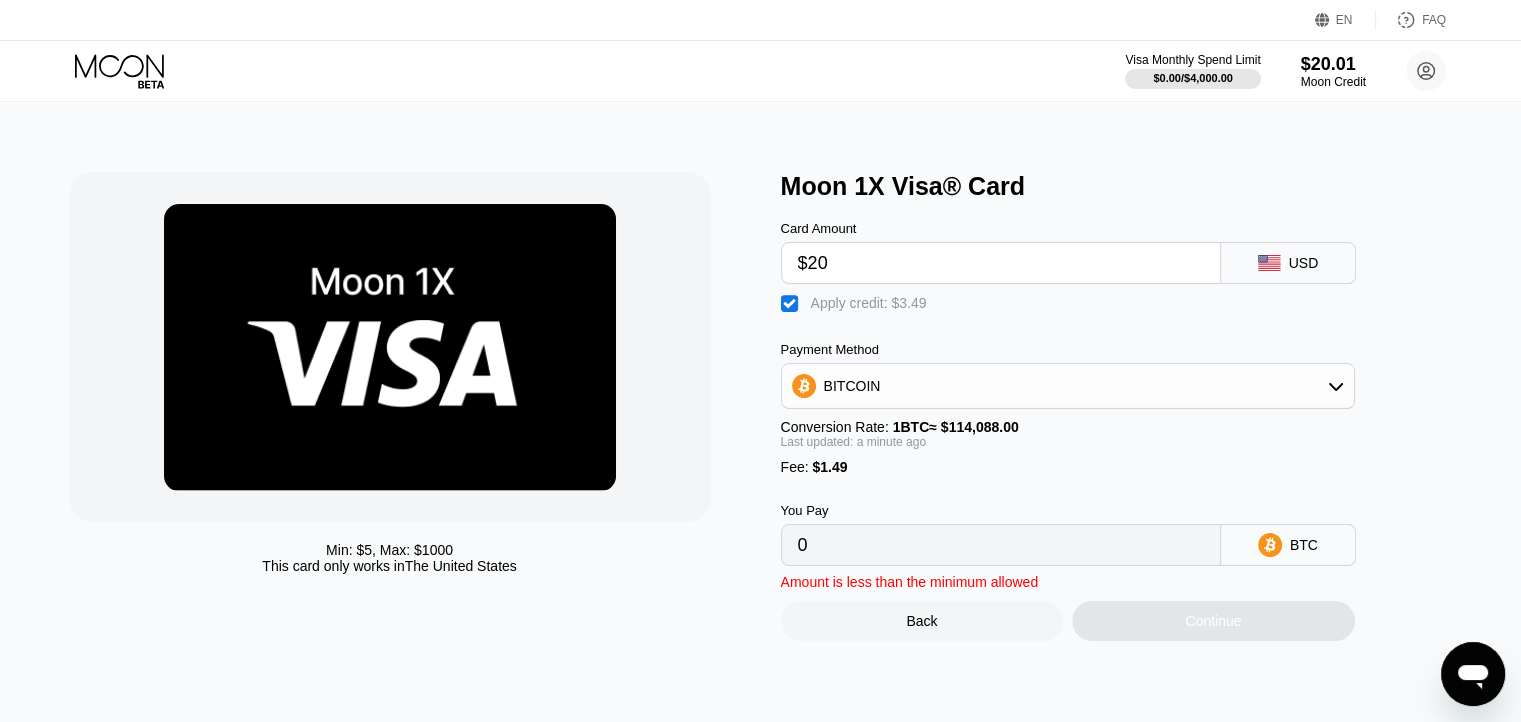 type on "0.00001297" 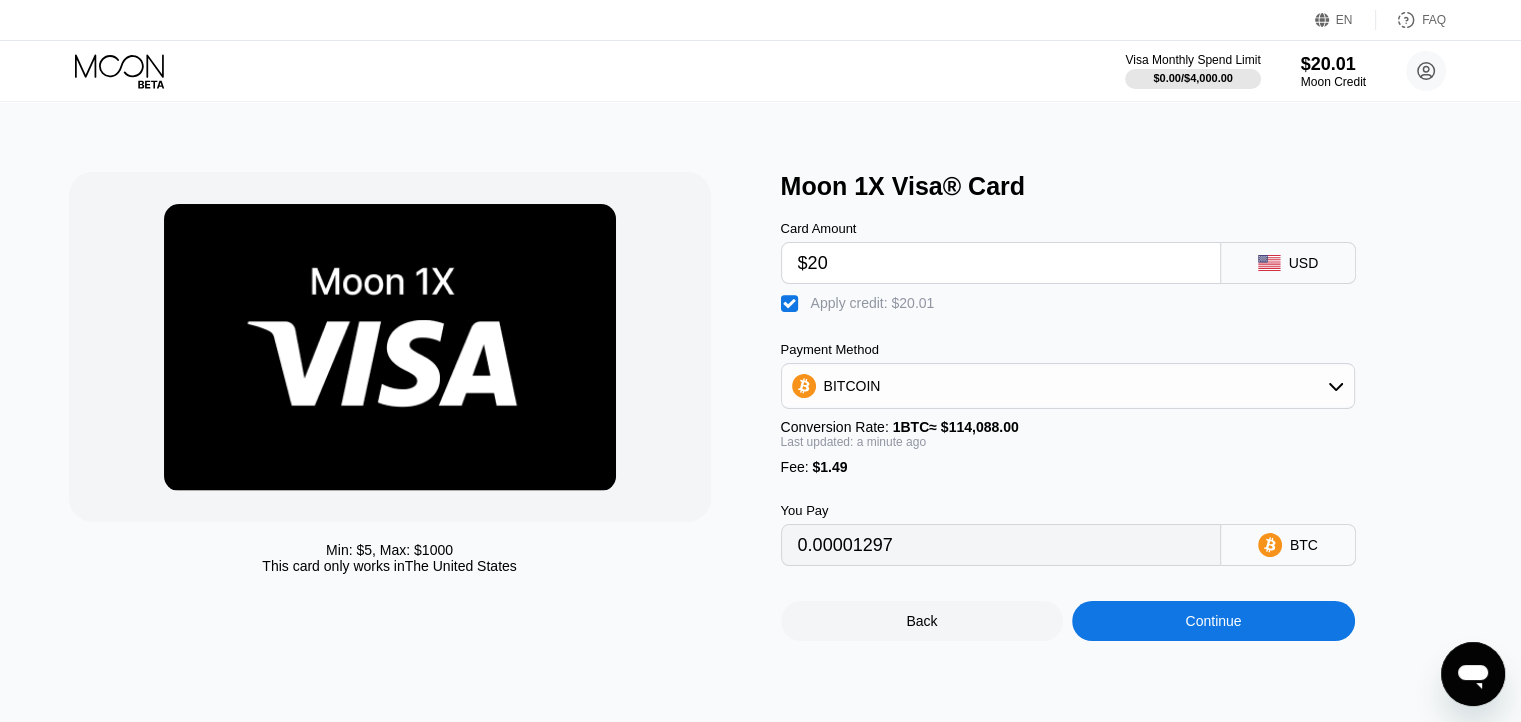 type on "$2" 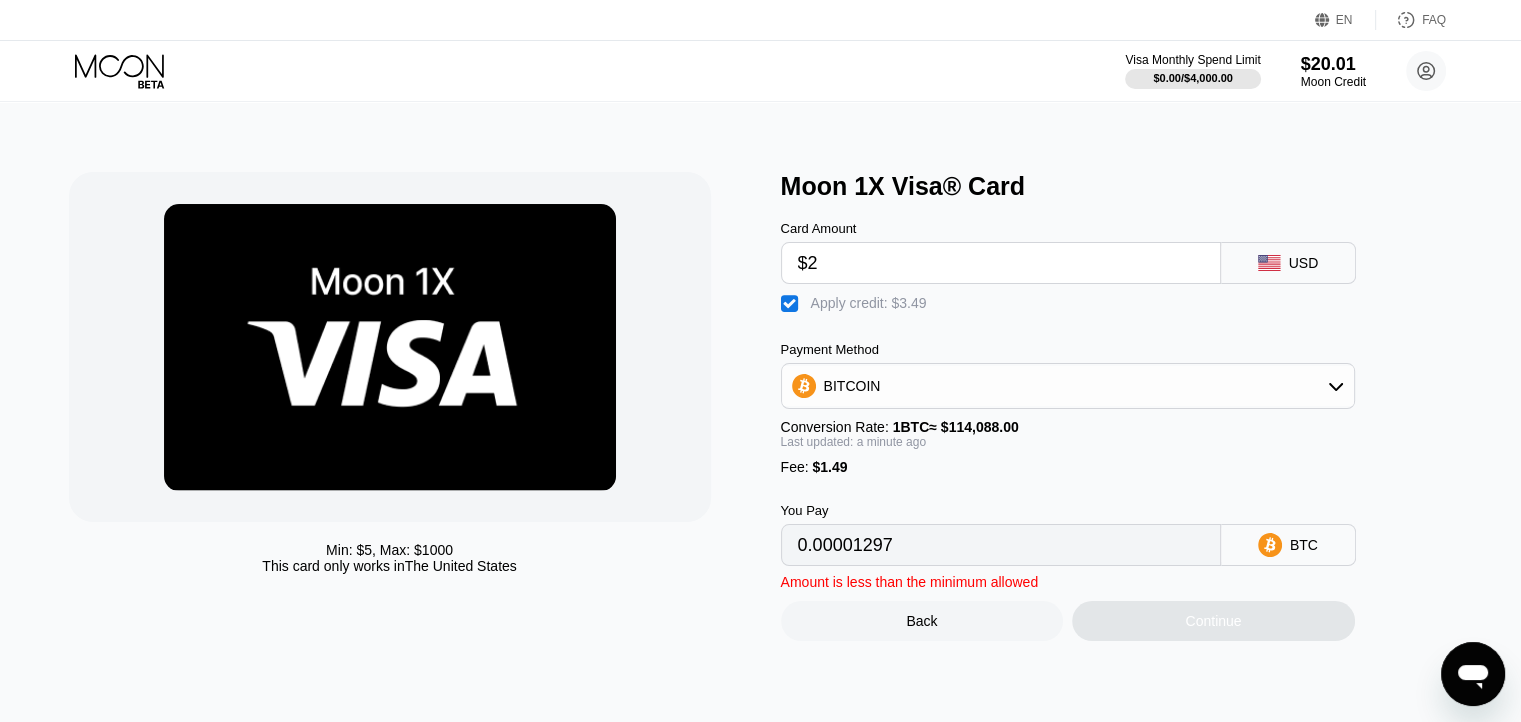 type on "0" 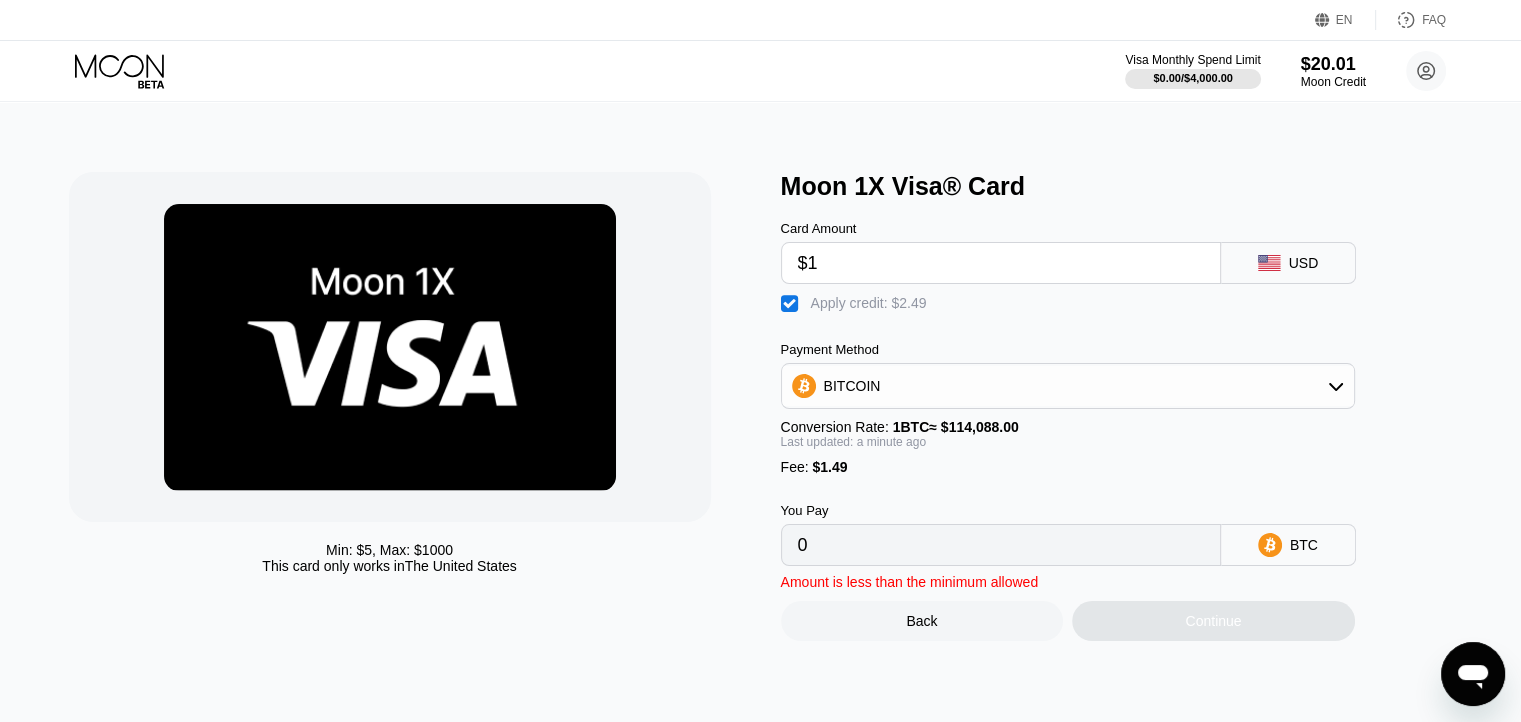 type on "$19" 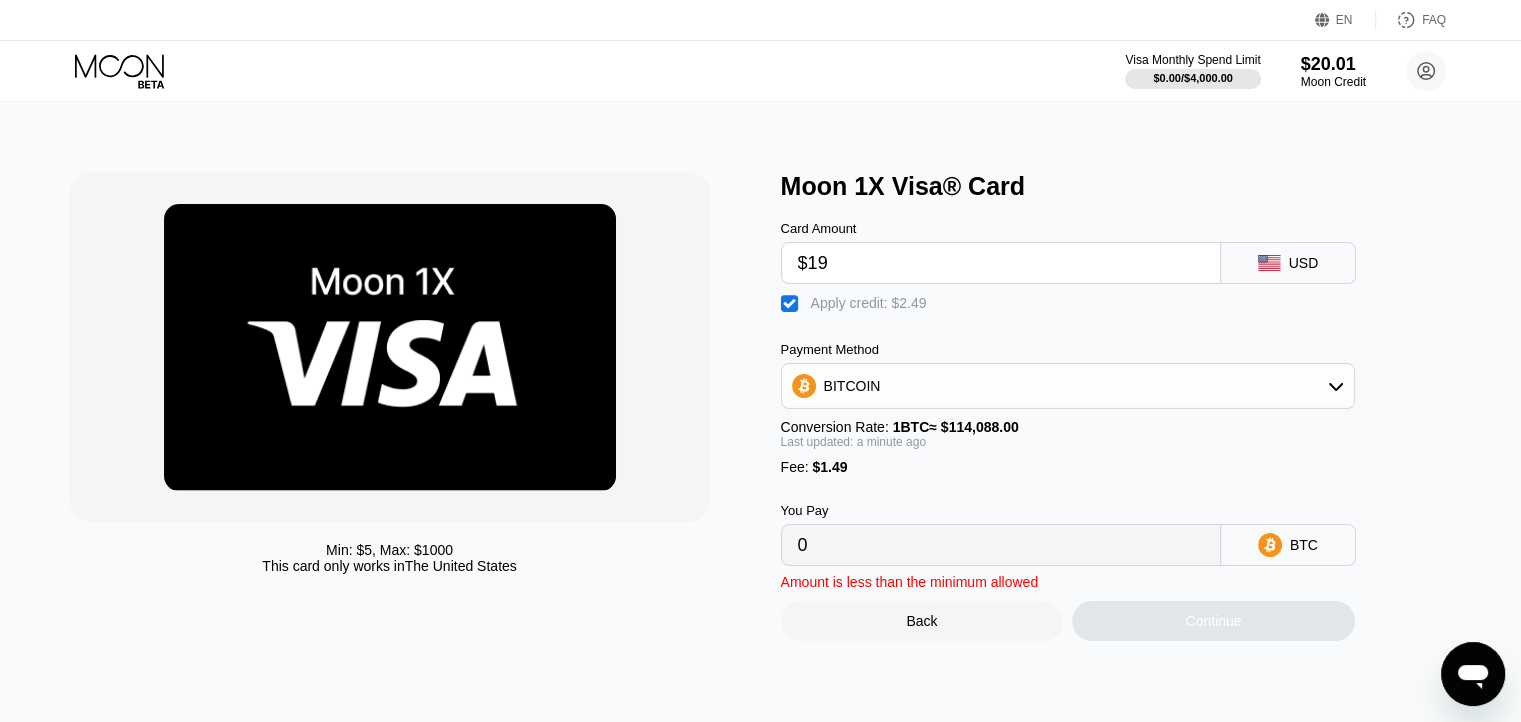 type on "0.0000042" 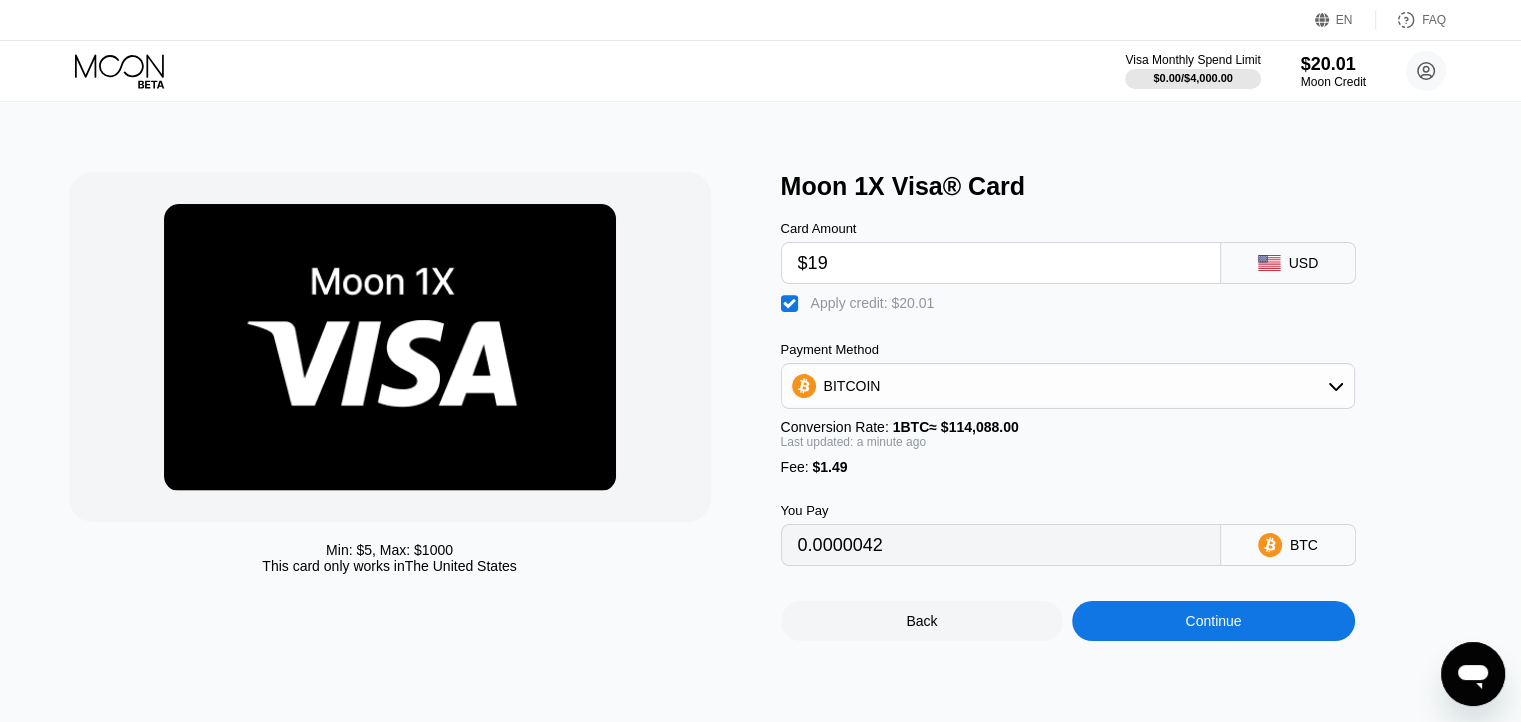 drag, startPoint x: 994, startPoint y: 327, endPoint x: 920, endPoint y: 281, distance: 87.13208 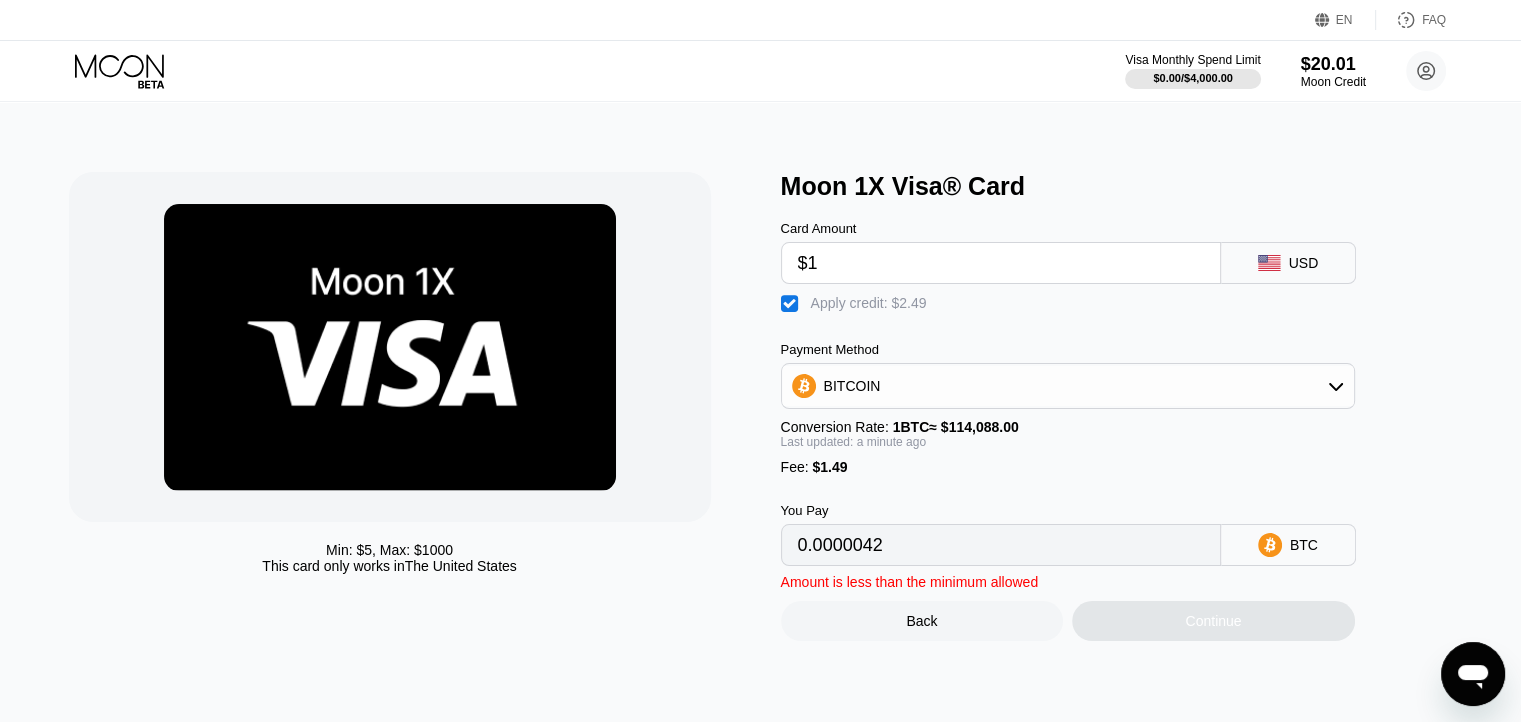 type on "0" 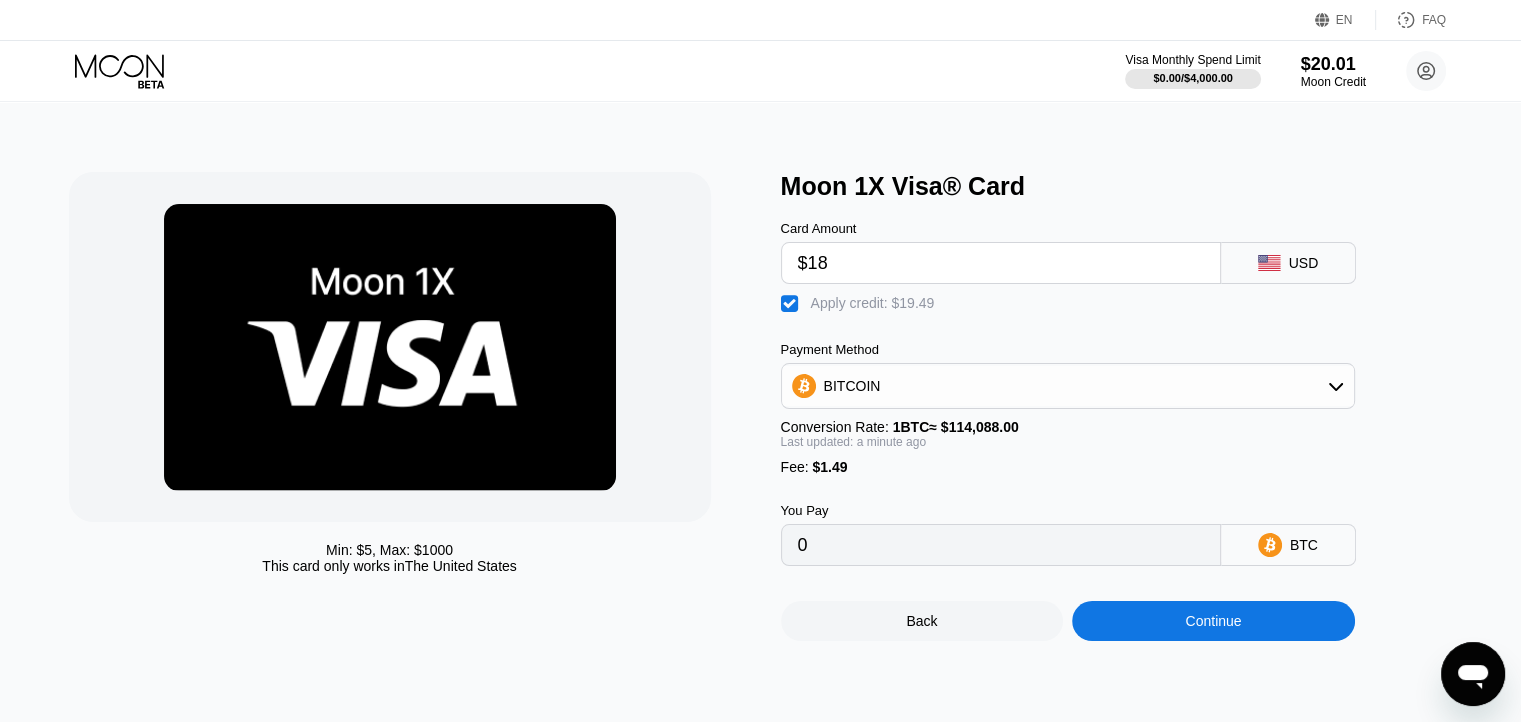 type on "$18" 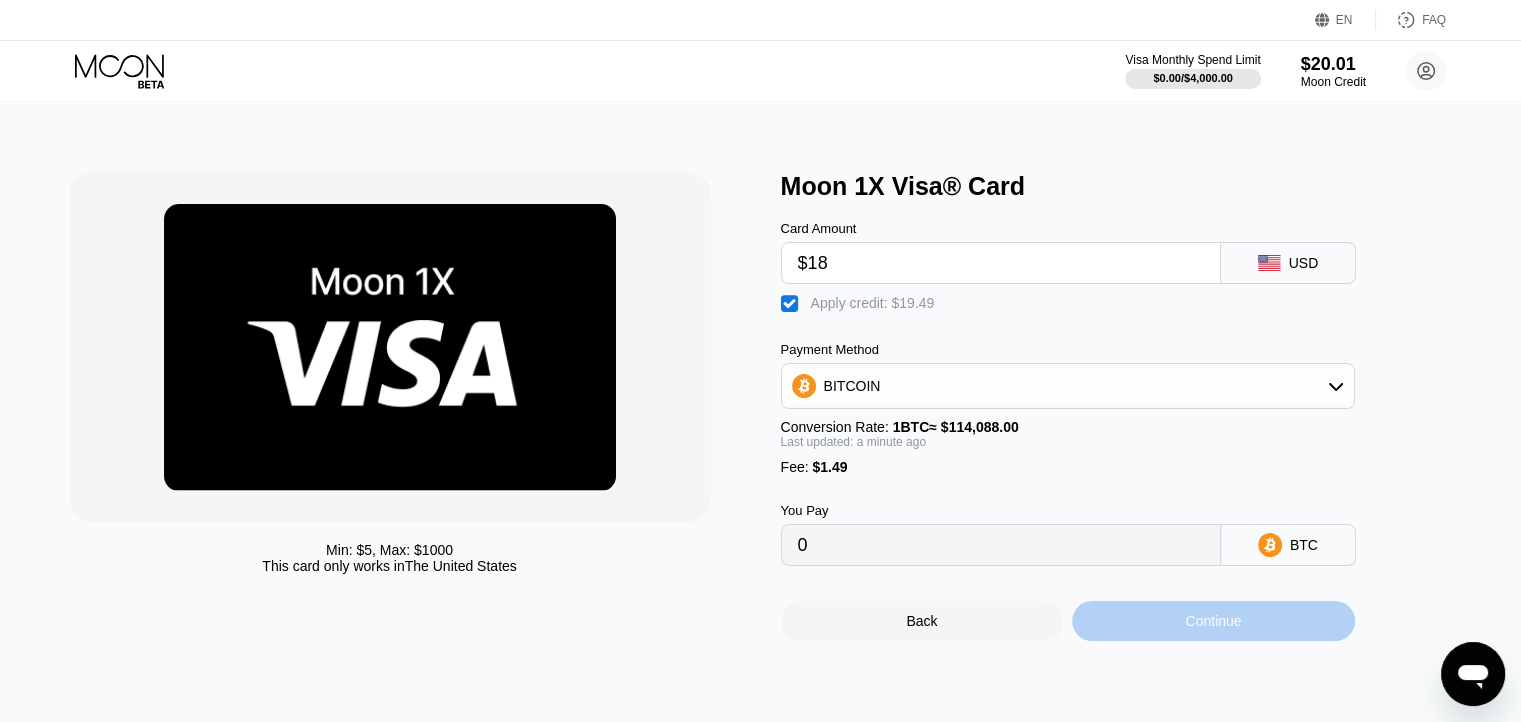 click on "Continue" at bounding box center [1213, 621] 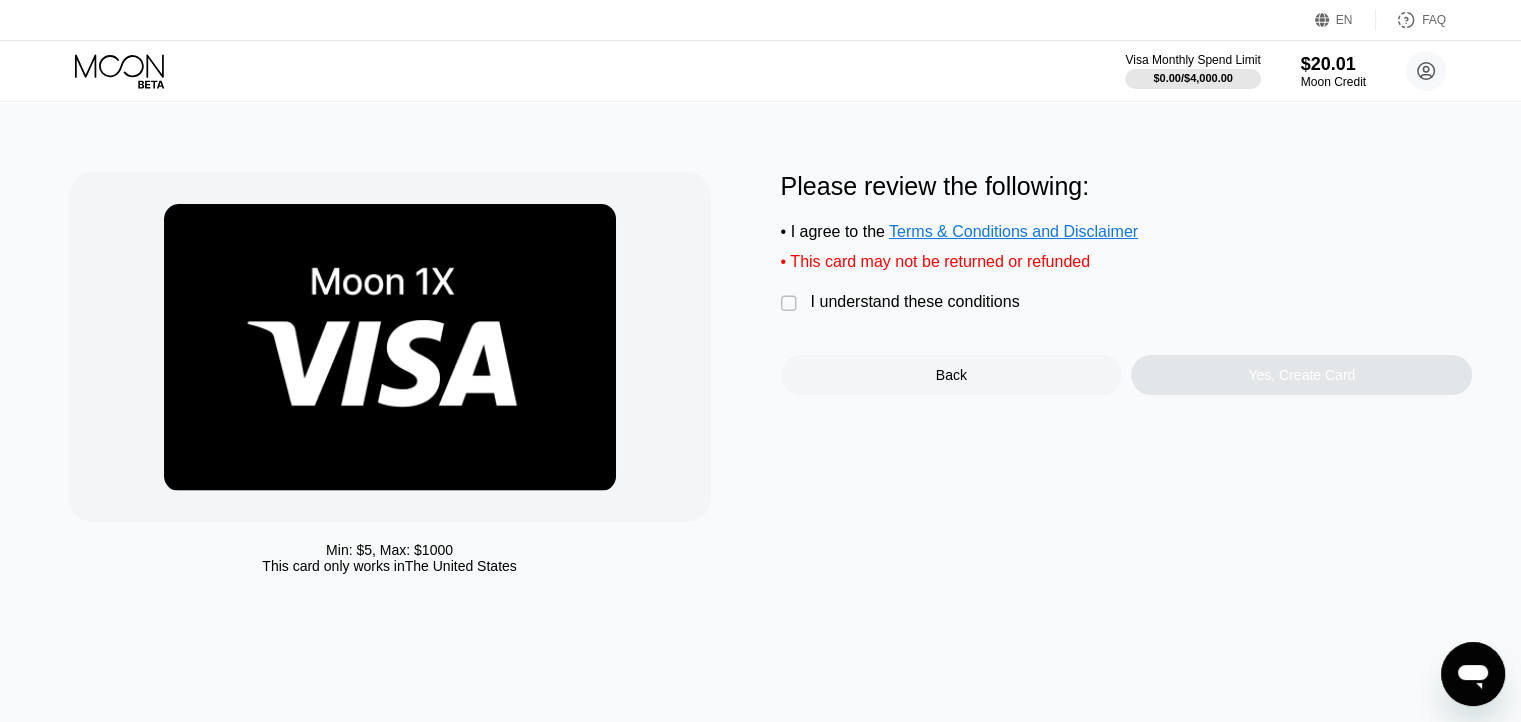 click on "I understand these conditions" at bounding box center [915, 302] 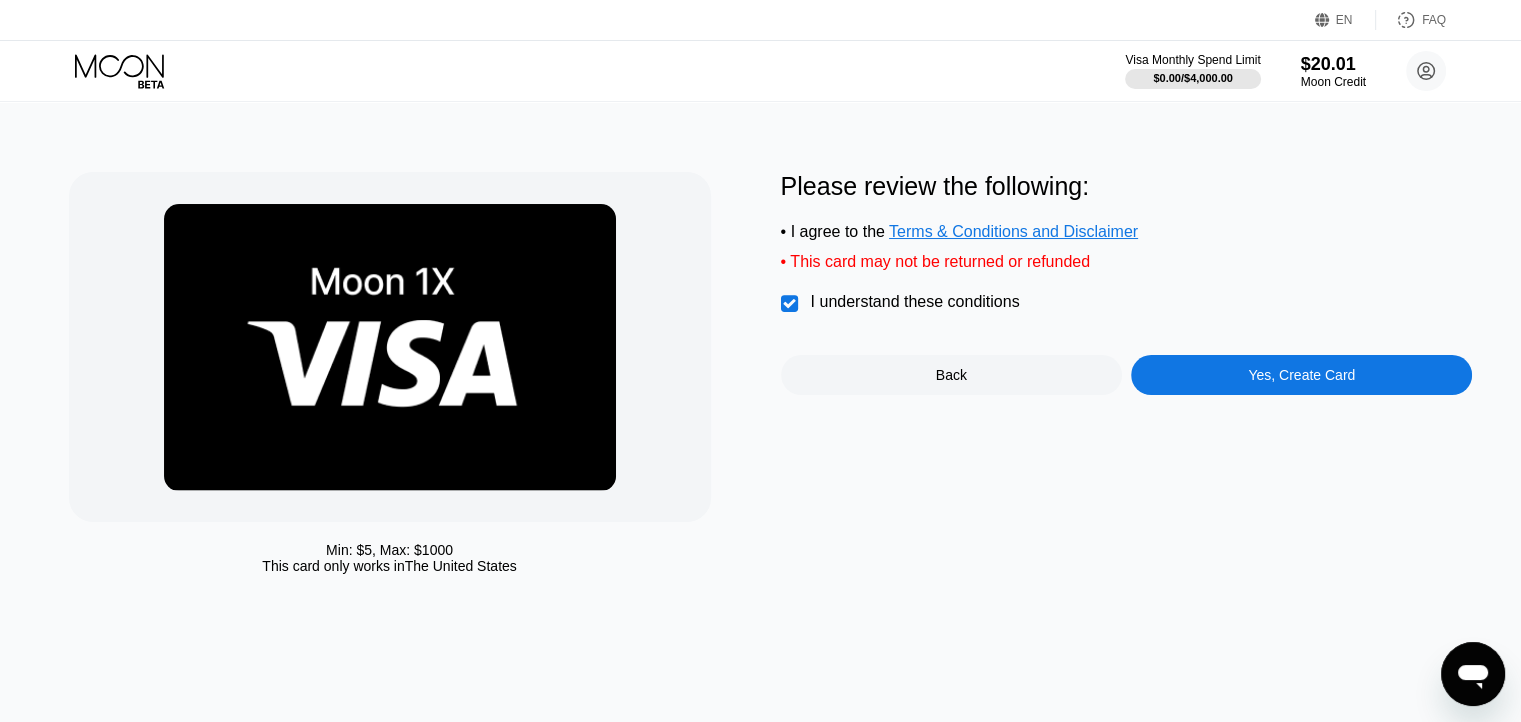 click on "Yes, Create Card" at bounding box center [1301, 375] 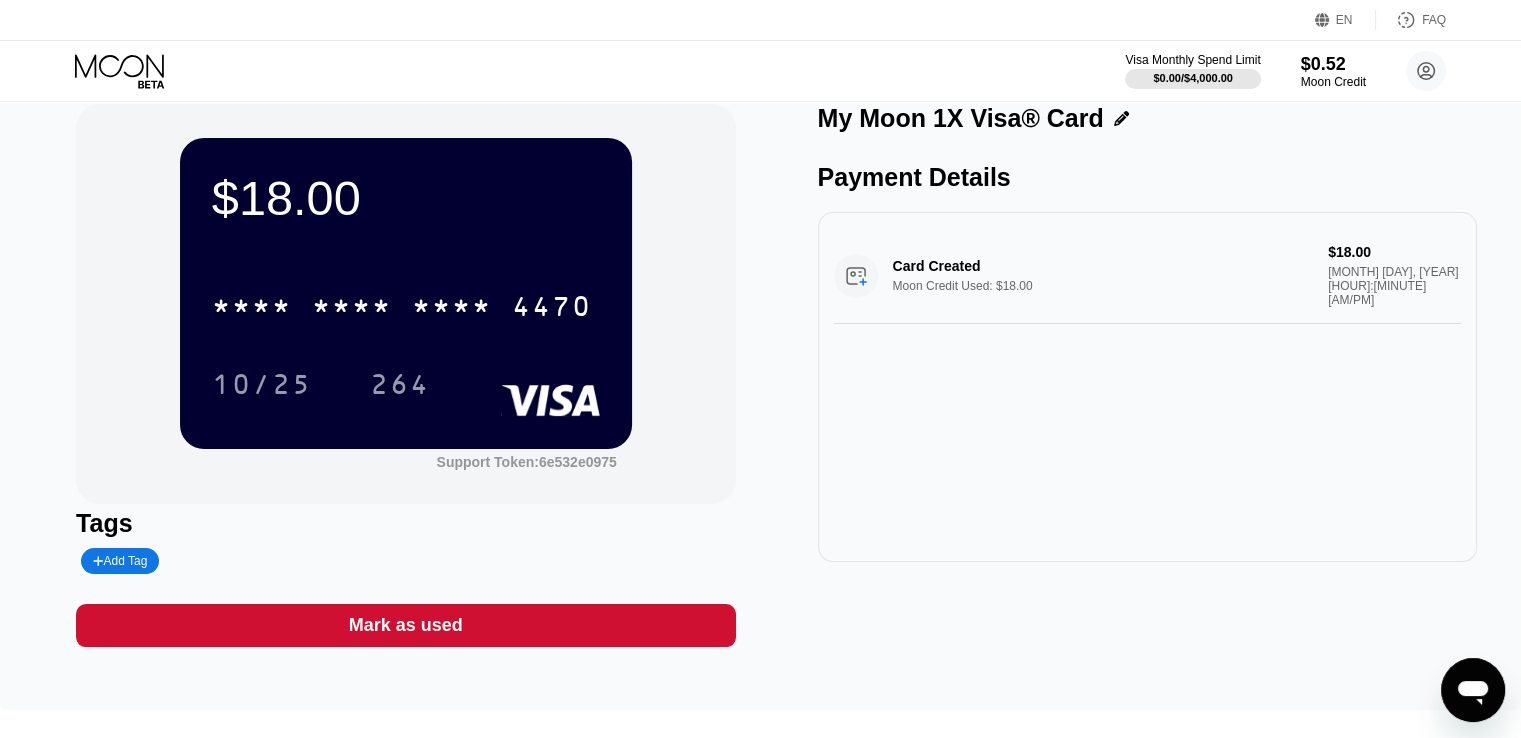 scroll, scrollTop: 0, scrollLeft: 0, axis: both 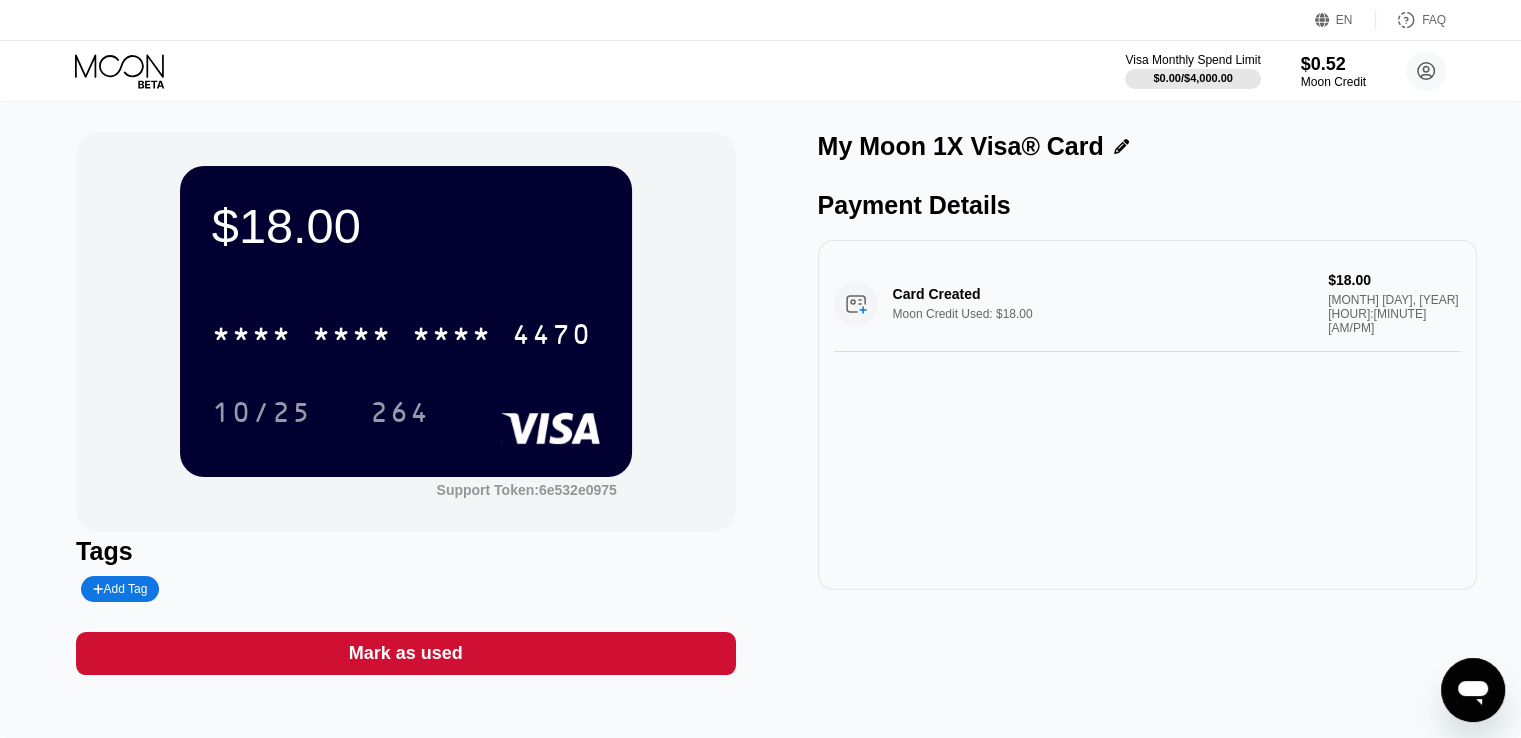 click on "* * * * * * * * * * * * 4470 10/25 264" at bounding box center (406, 353) 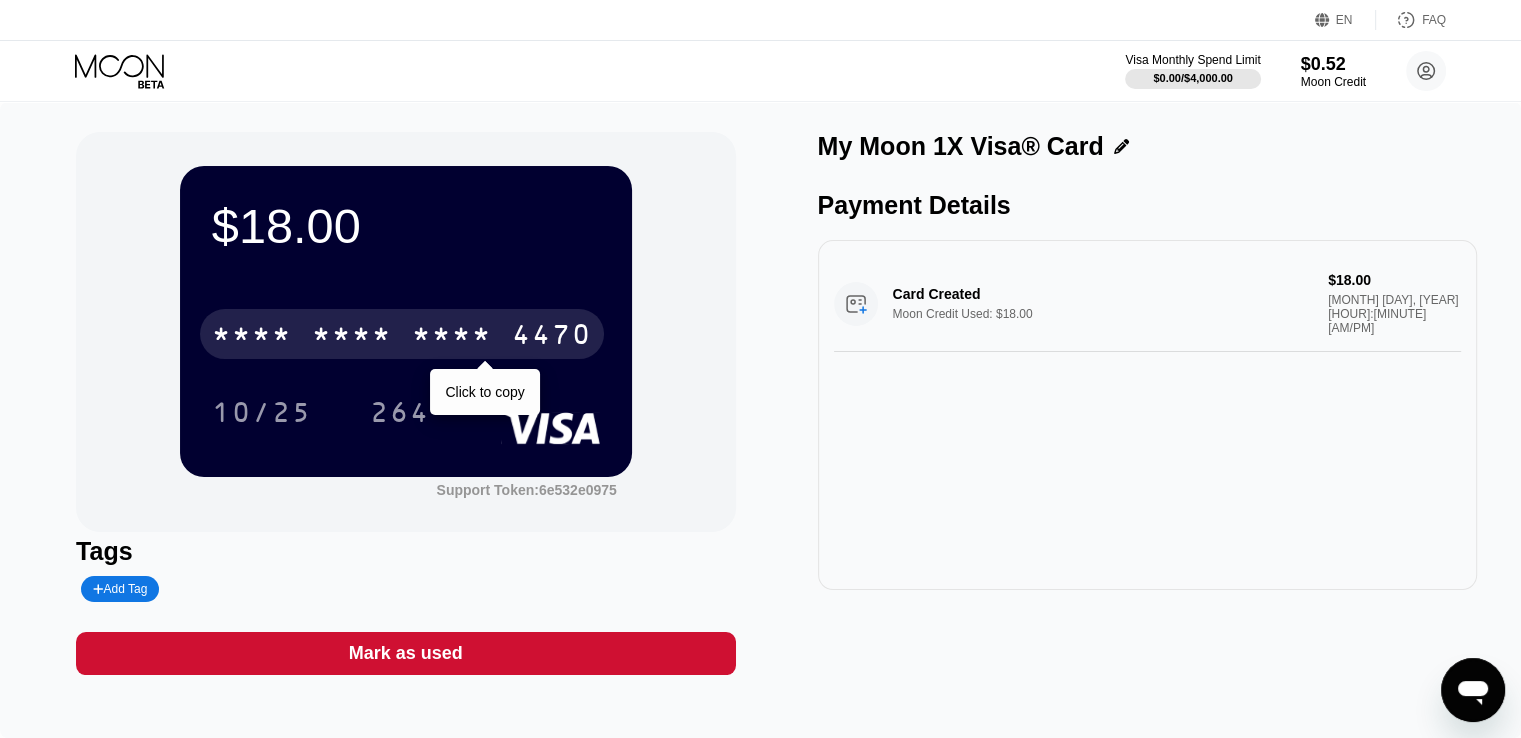 click on "* * * * * * * * * * * * 4470" at bounding box center [402, 334] 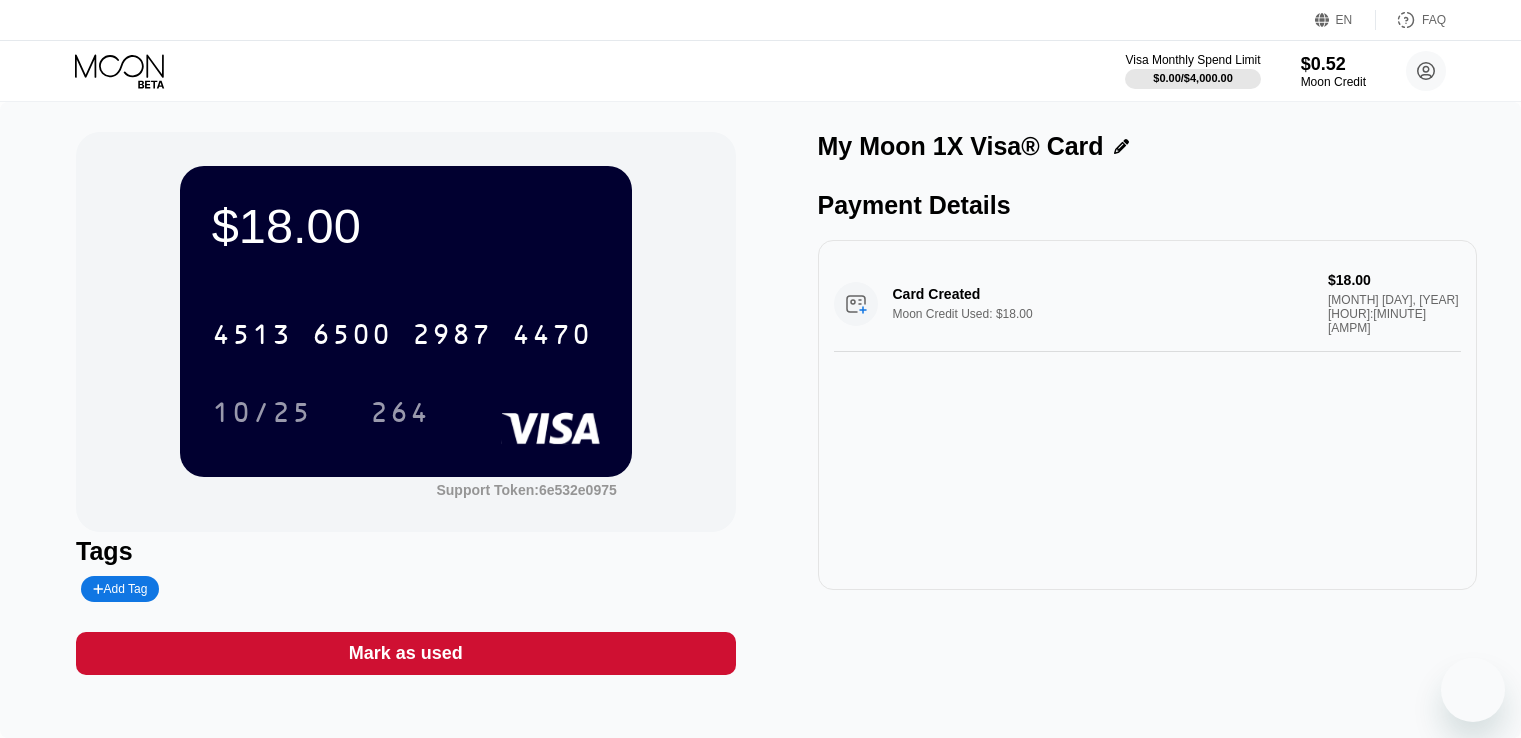scroll, scrollTop: 0, scrollLeft: 0, axis: both 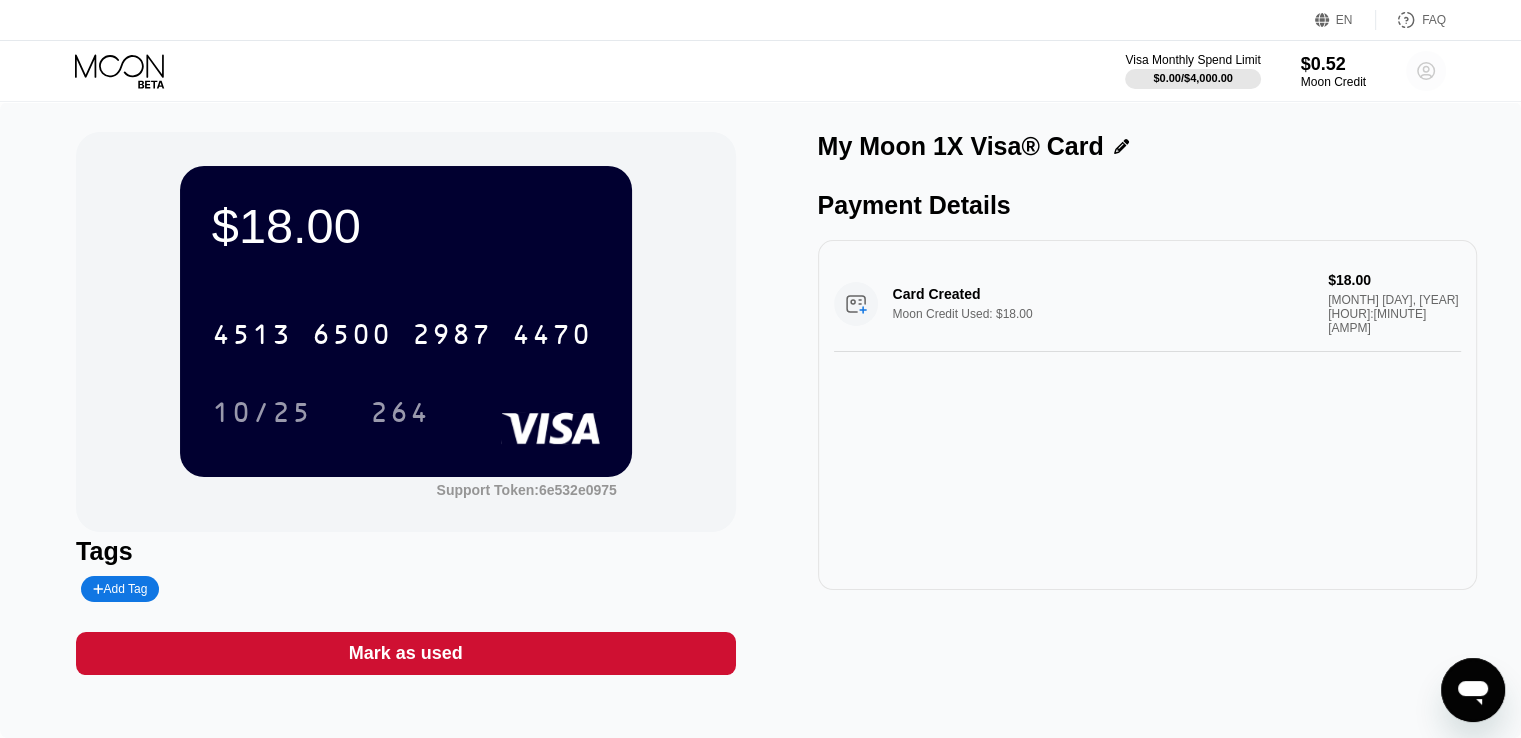 click 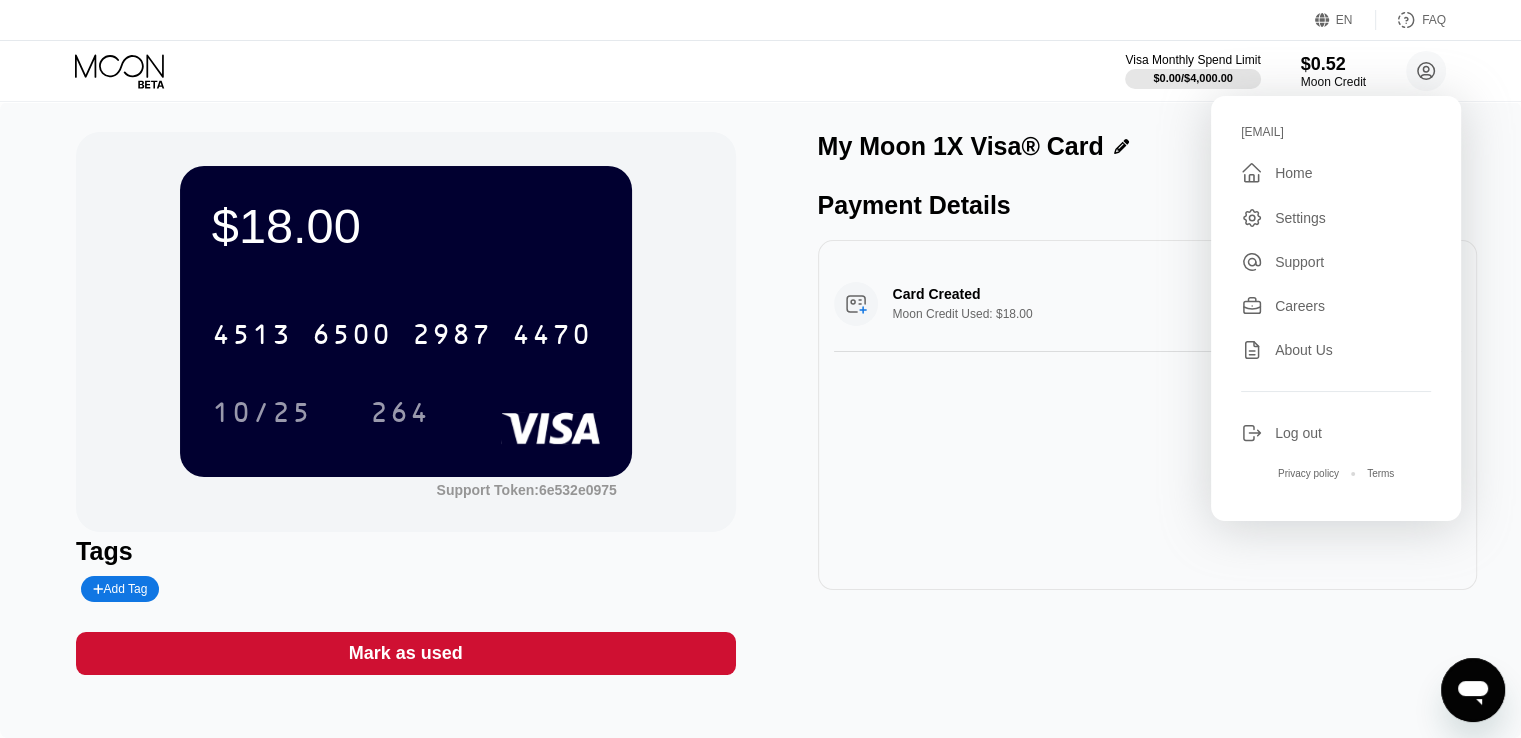click on "Card Created Moon Credit Used: $18.00 $18.00 [MONTH] [DAY], [YEAR] [HOUR]:[MINUTE] [AMPM]" at bounding box center [1147, 304] 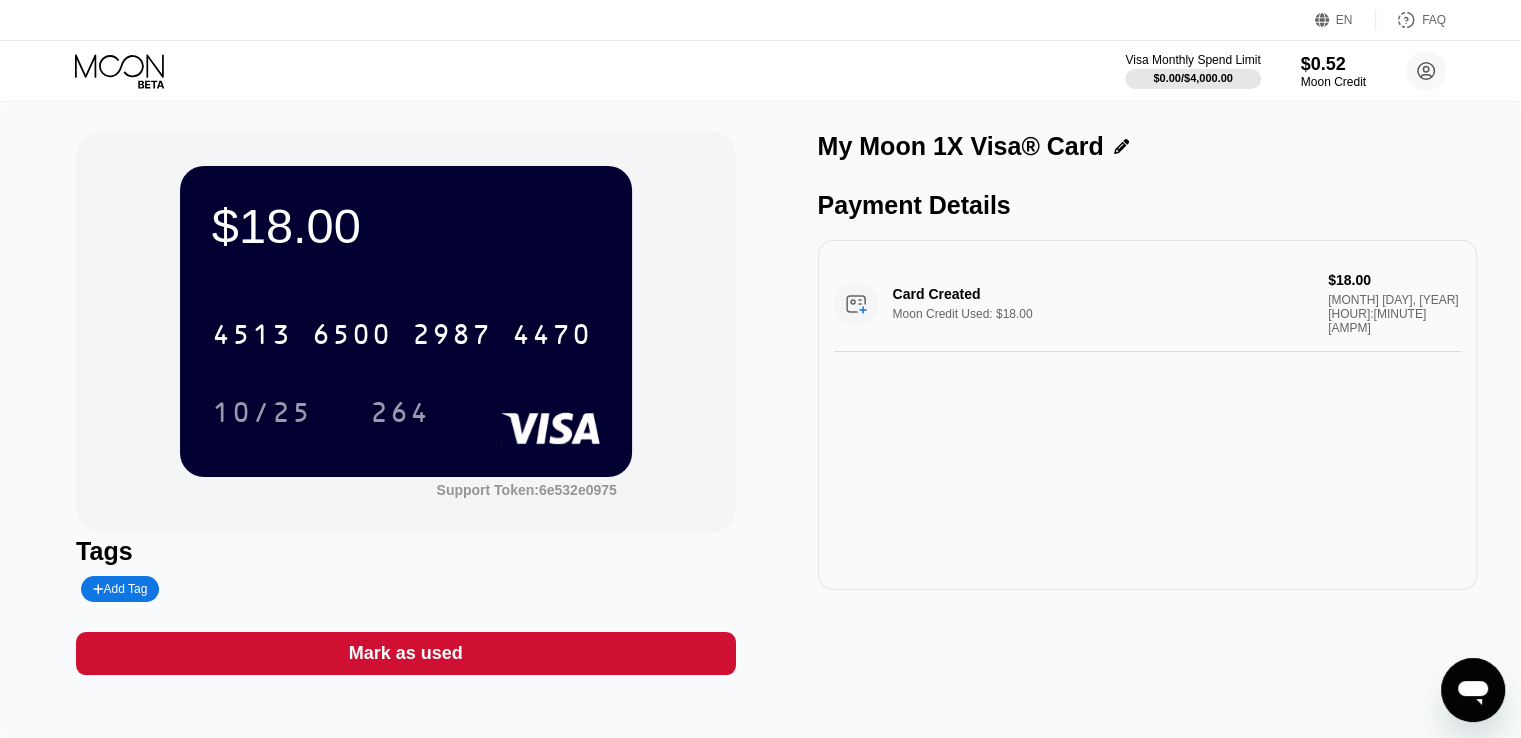click on "Card Created Moon Credit Used: $18.00 $18.00 [MONTH] [DAY], [YEAR] [HOUR]:[MINUTE] [AMPM]" at bounding box center [1147, 304] 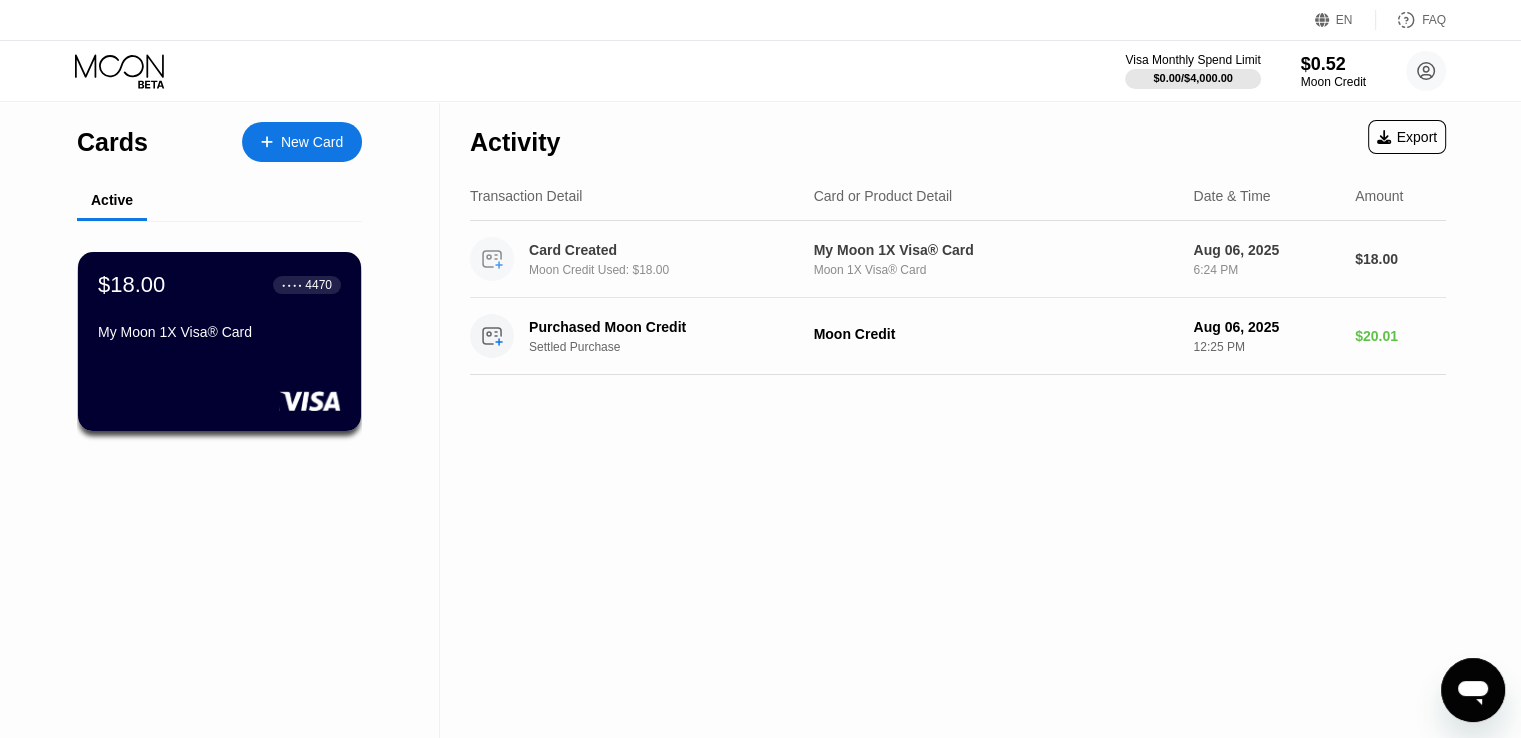 click on "Card Created" at bounding box center (666, 250) 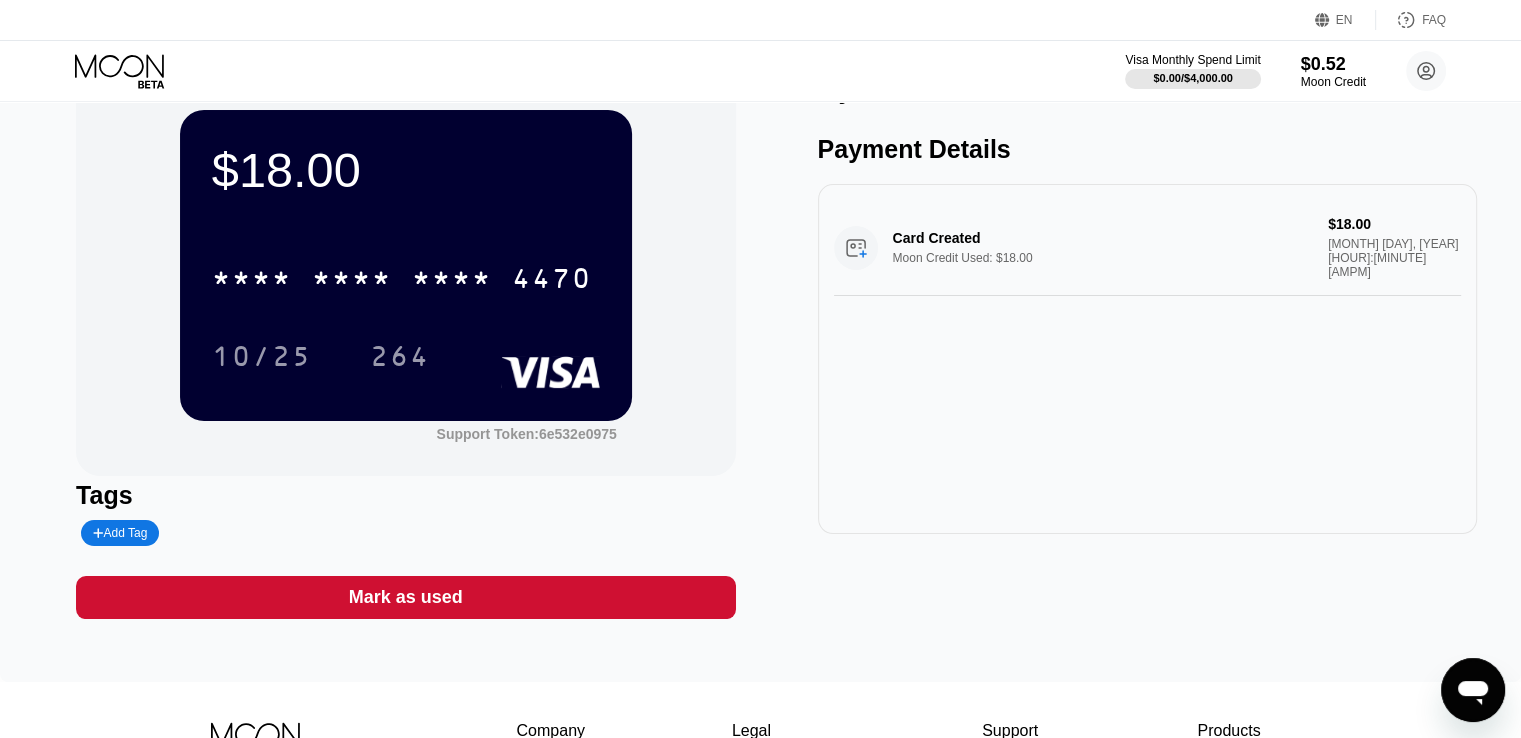 scroll, scrollTop: 0, scrollLeft: 0, axis: both 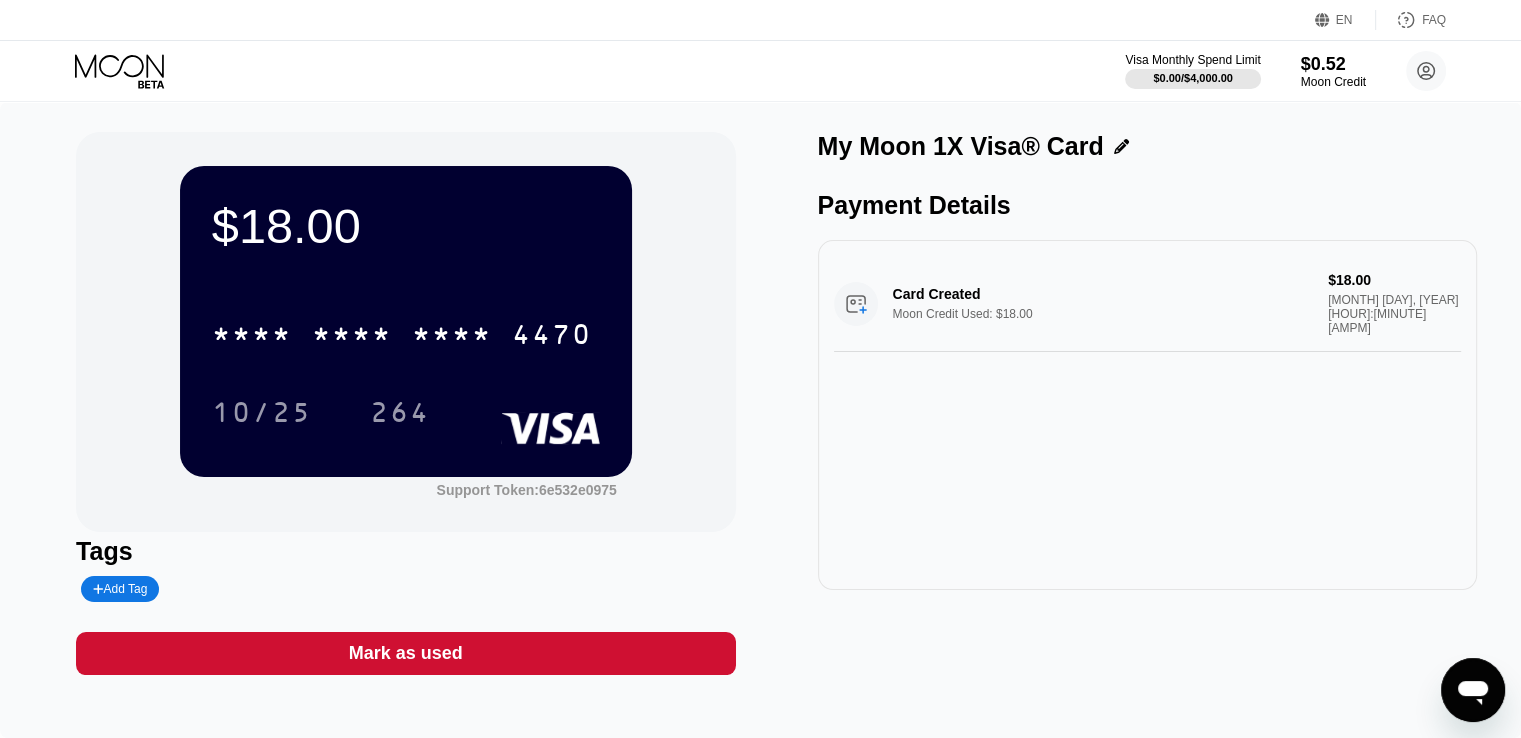 click on "$18.00 * * * * * * * * * * * * [CARD_LAST_FOUR] [MM]/[YY] [CVV]" at bounding box center [406, 321] 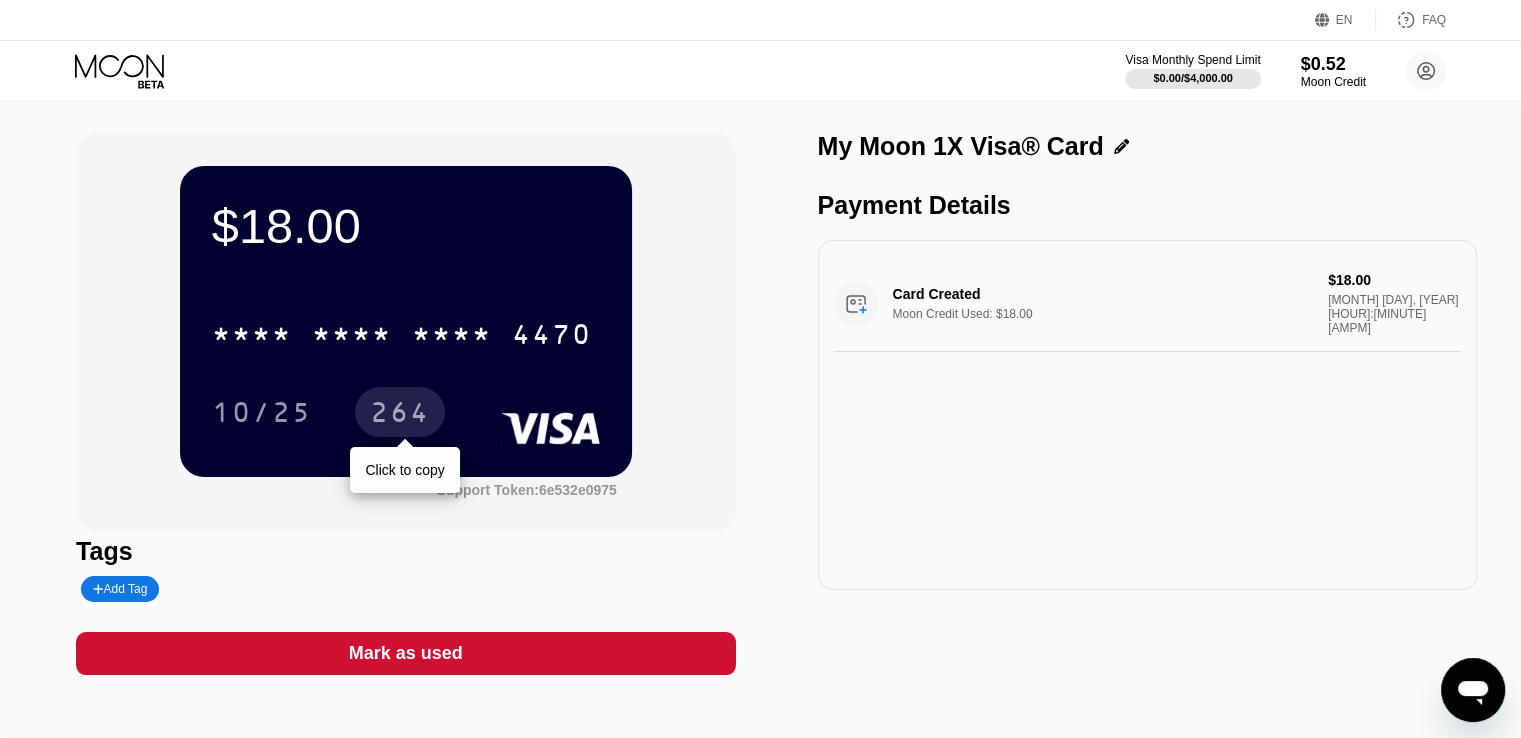 click on "264" at bounding box center (400, 415) 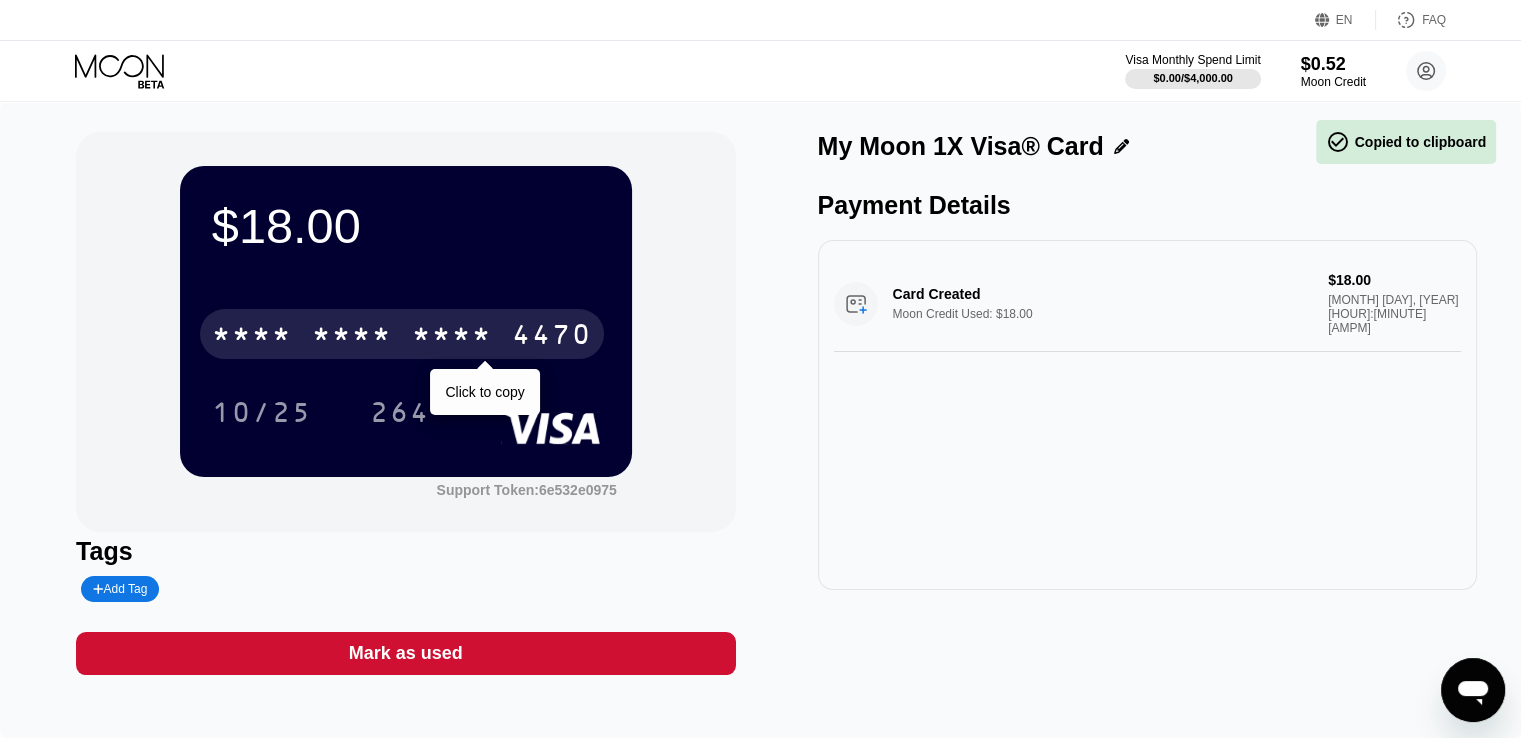 click on "* * * *" at bounding box center [452, 337] 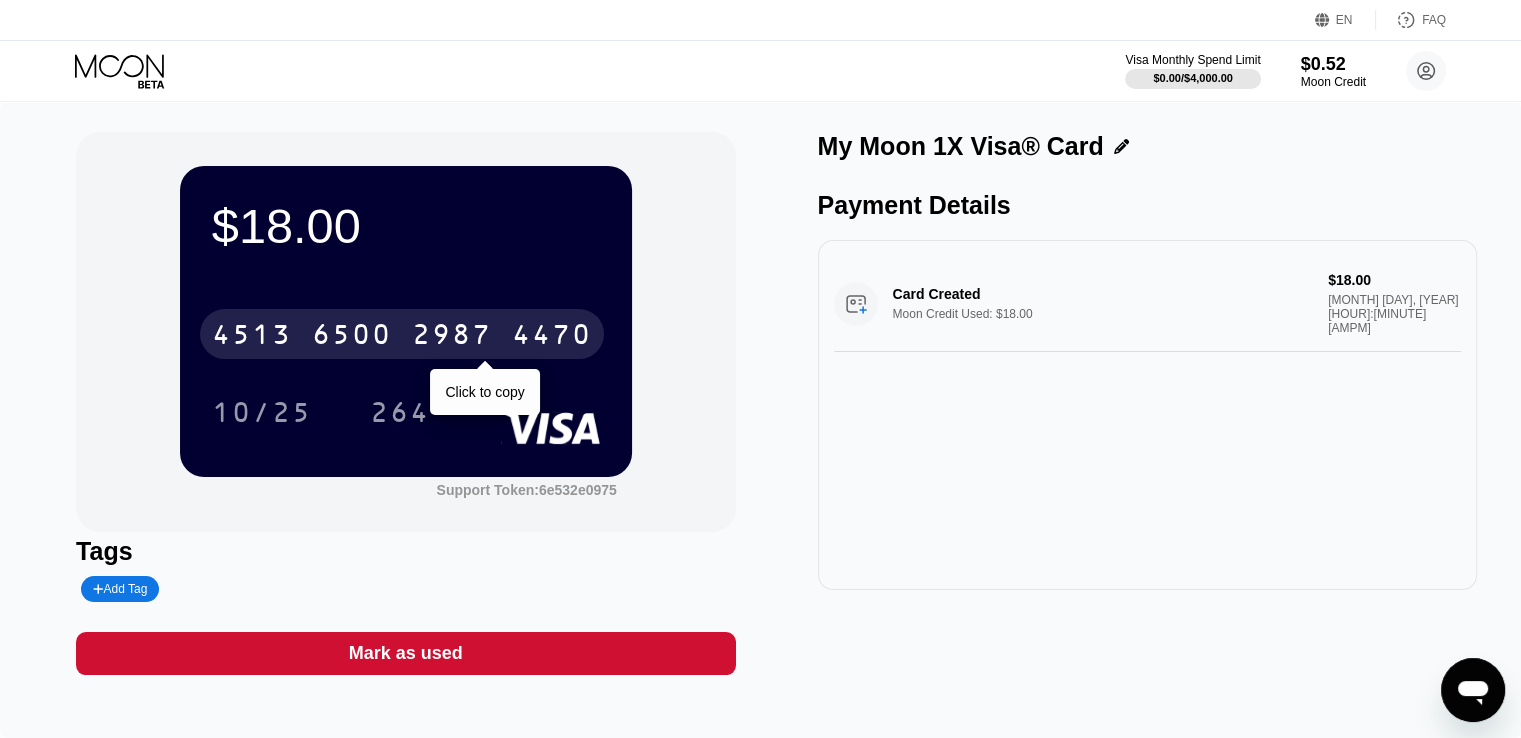click on "2987" at bounding box center (452, 337) 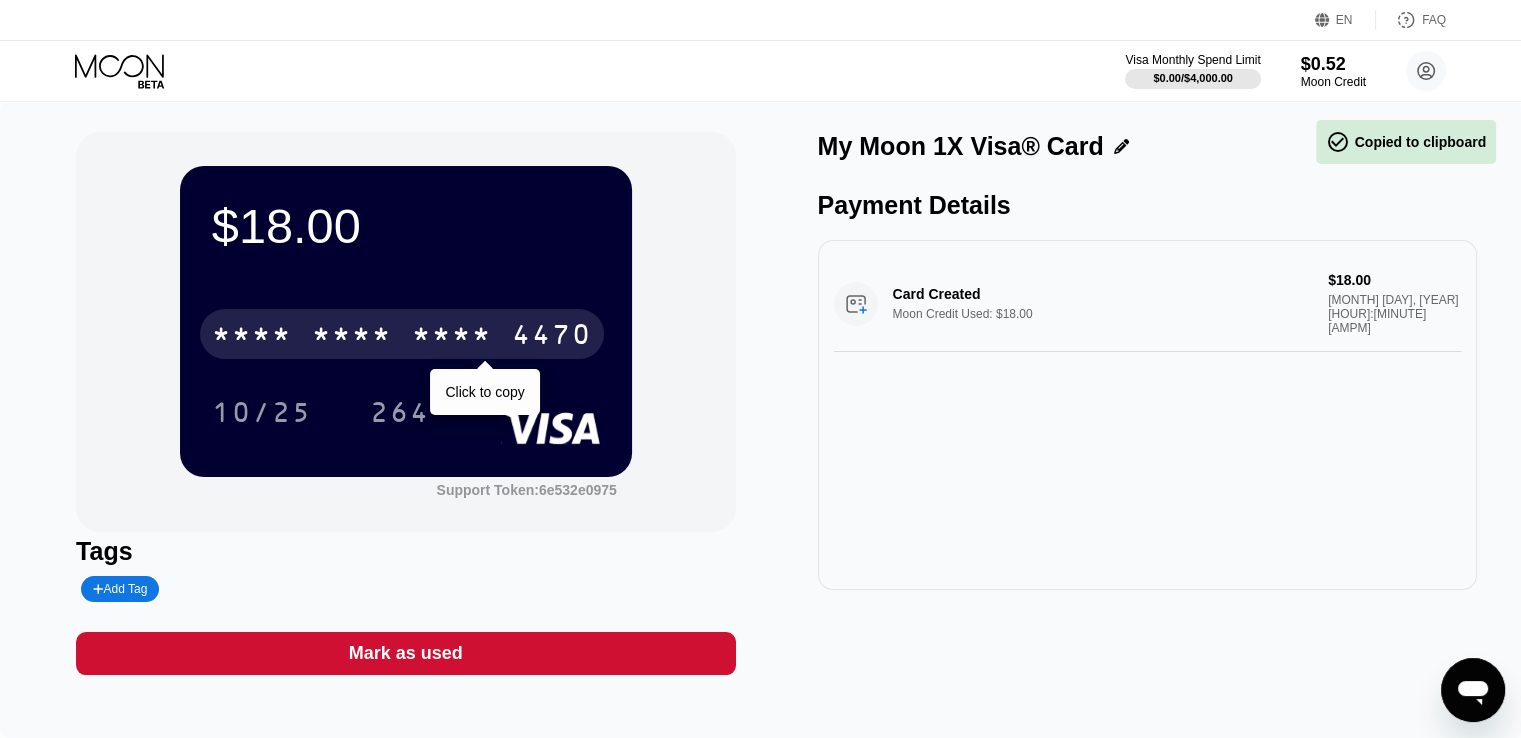 click on "* * * *" at bounding box center (452, 337) 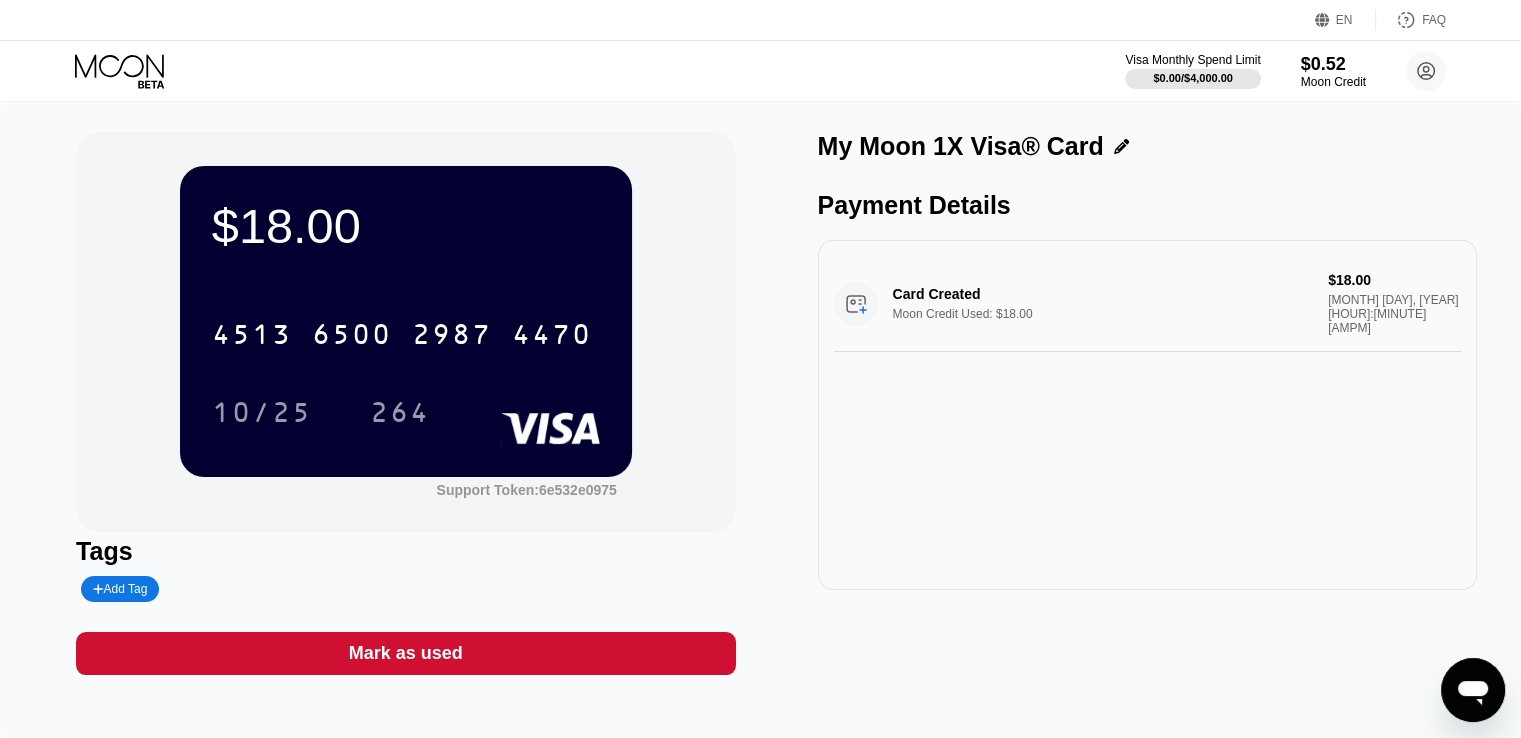 click on "Card Created Moon Credit Used: $18.00 $18.00 [MONTH] [DAY], [YEAR] [HOUR]:[MINUTE] [AMPM]" at bounding box center (1147, 415) 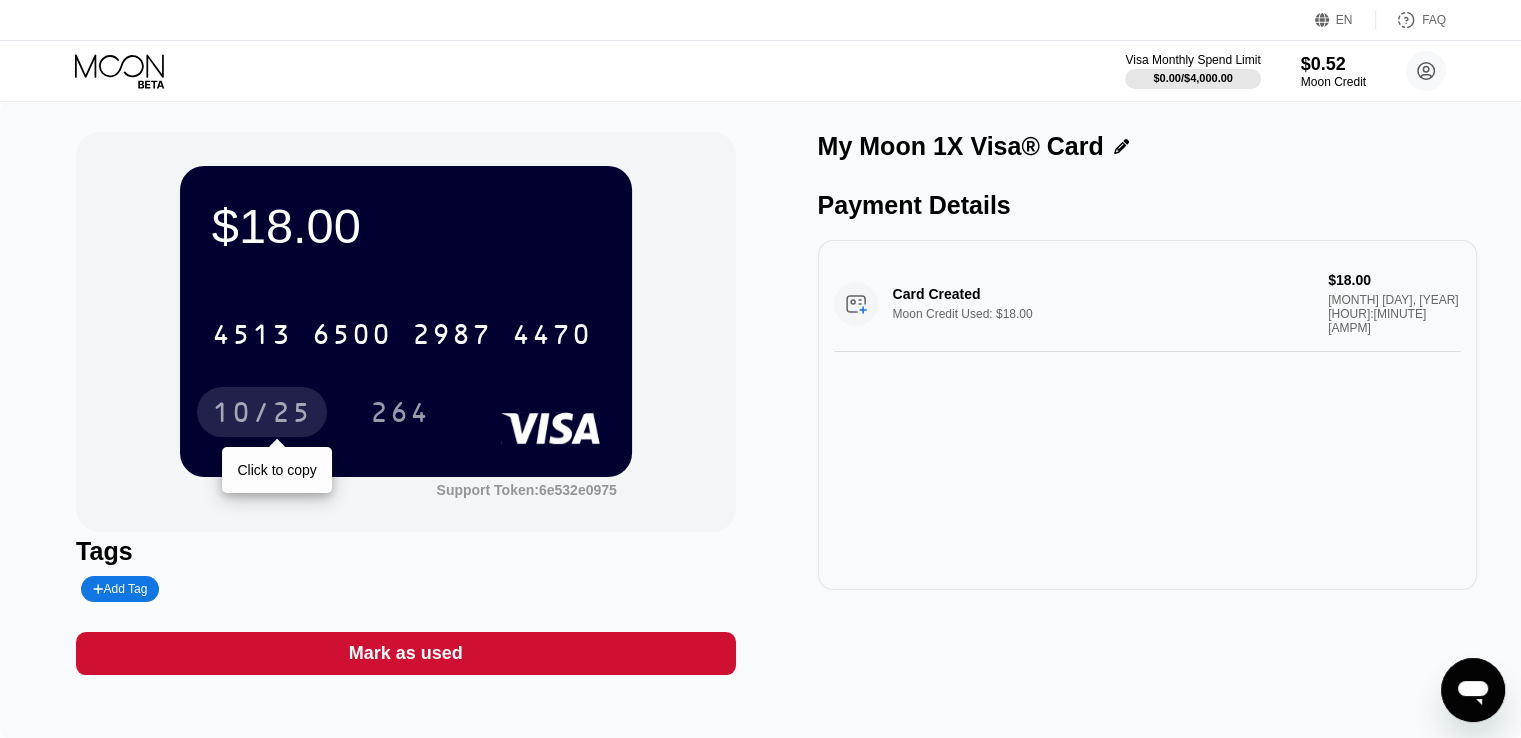 click on "10/25" at bounding box center [262, 415] 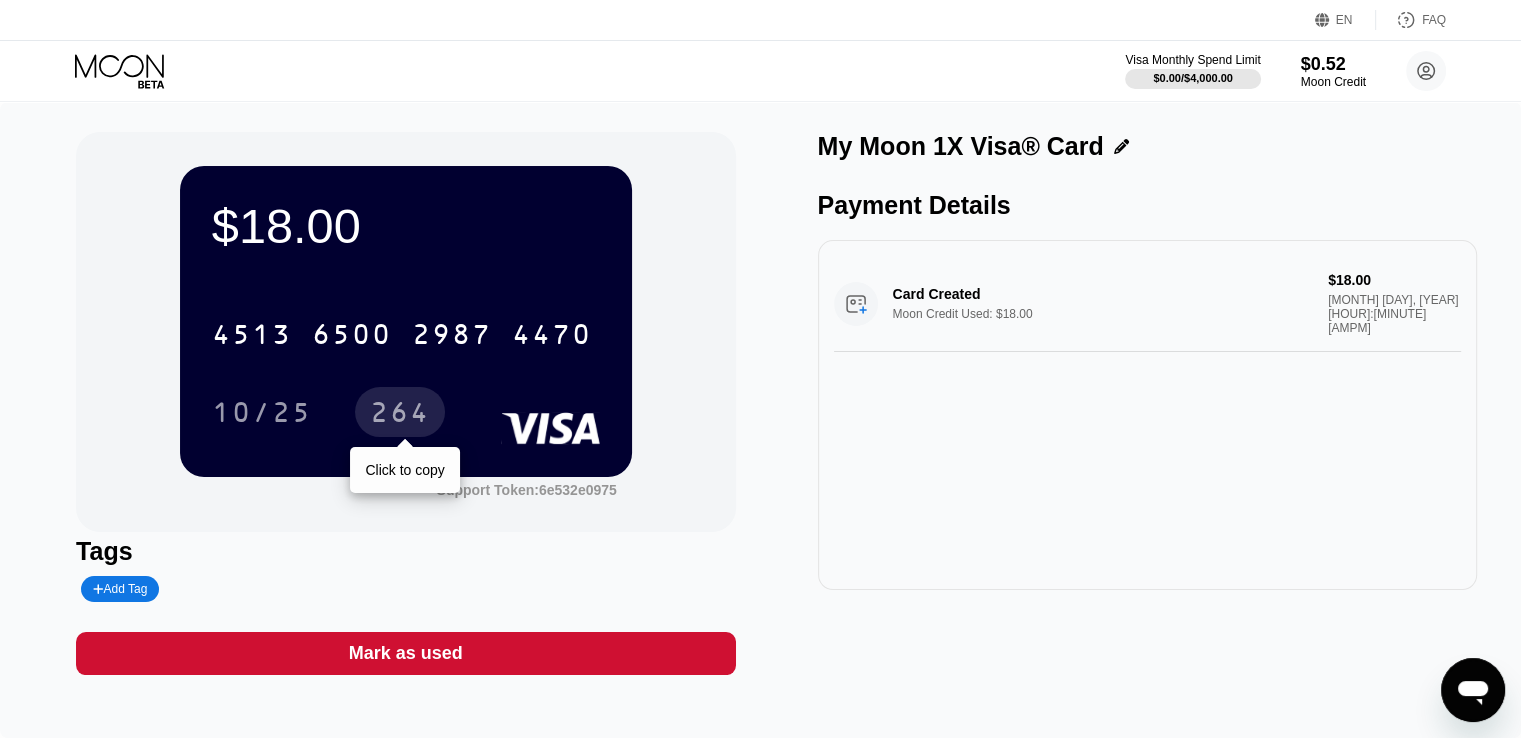 click on "264" at bounding box center [400, 415] 